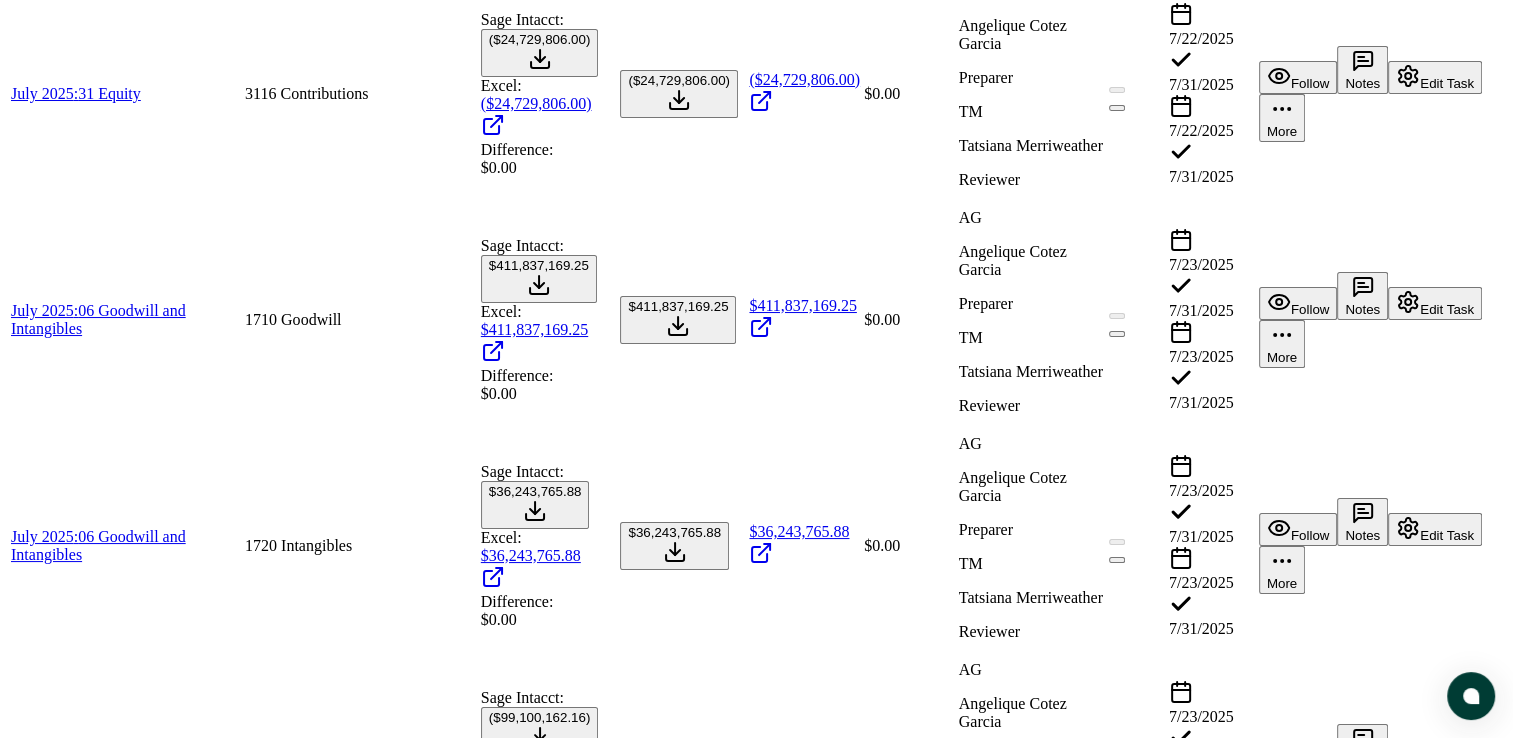 scroll, scrollTop: 1000, scrollLeft: 0, axis: vertical 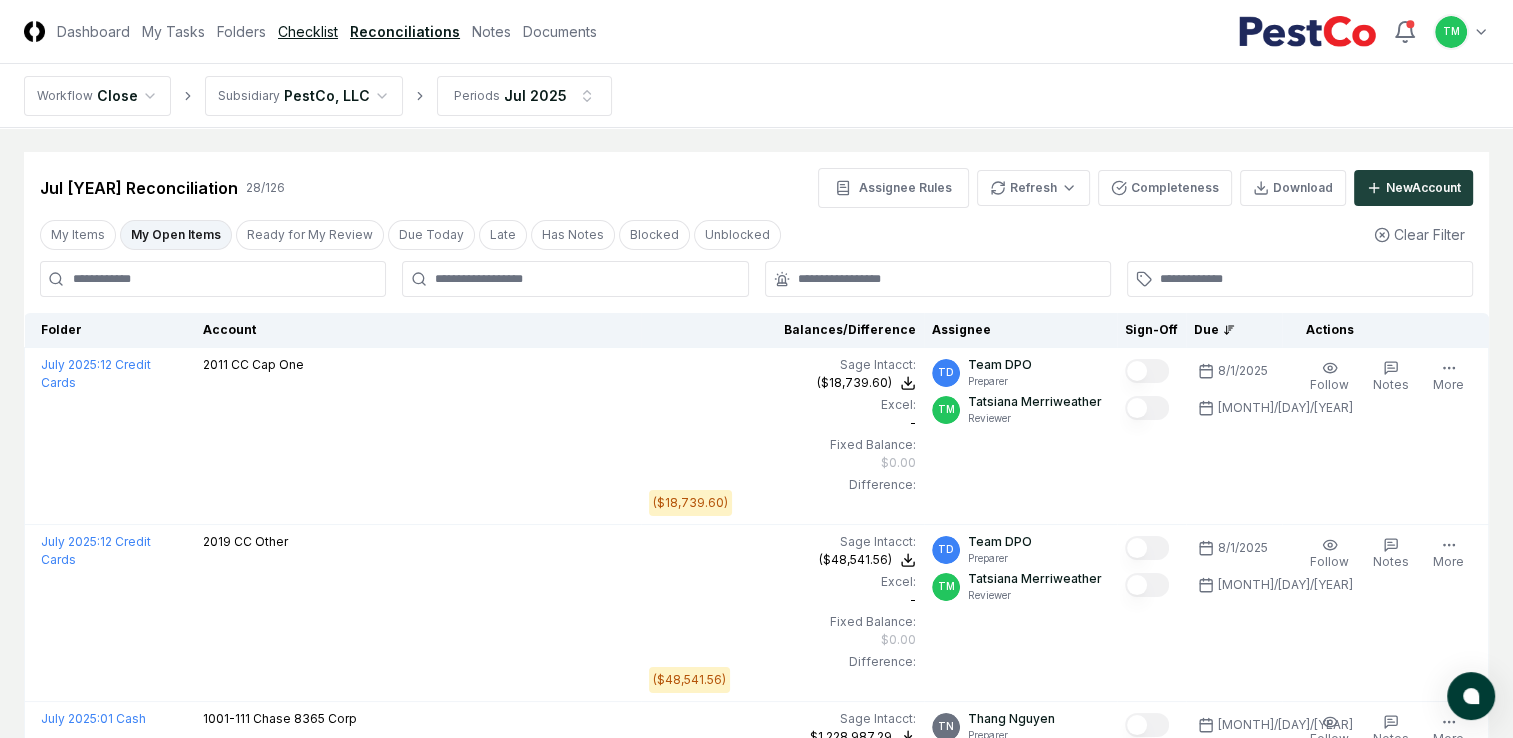 click on "Checklist" at bounding box center [308, 31] 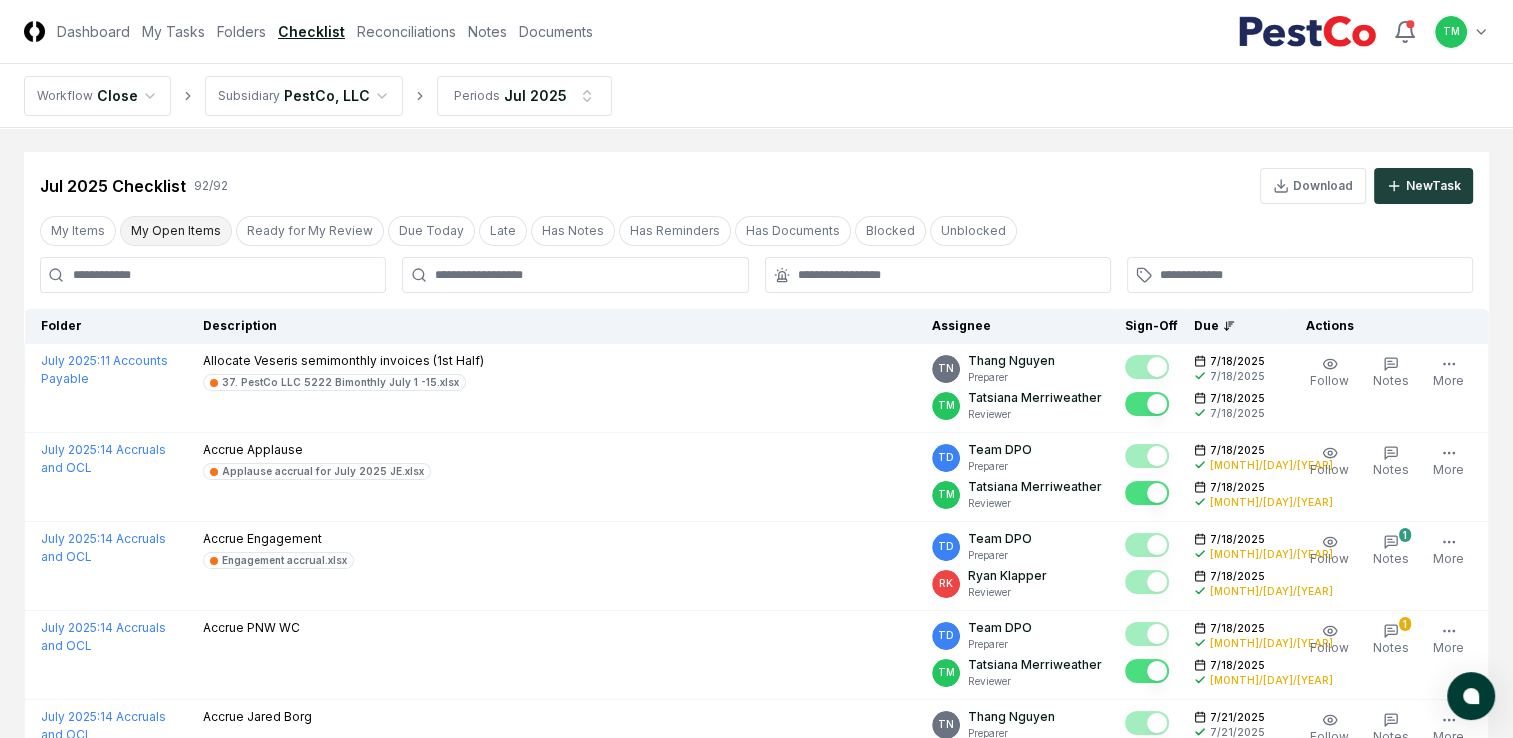 click on "My Open Items" at bounding box center [176, 231] 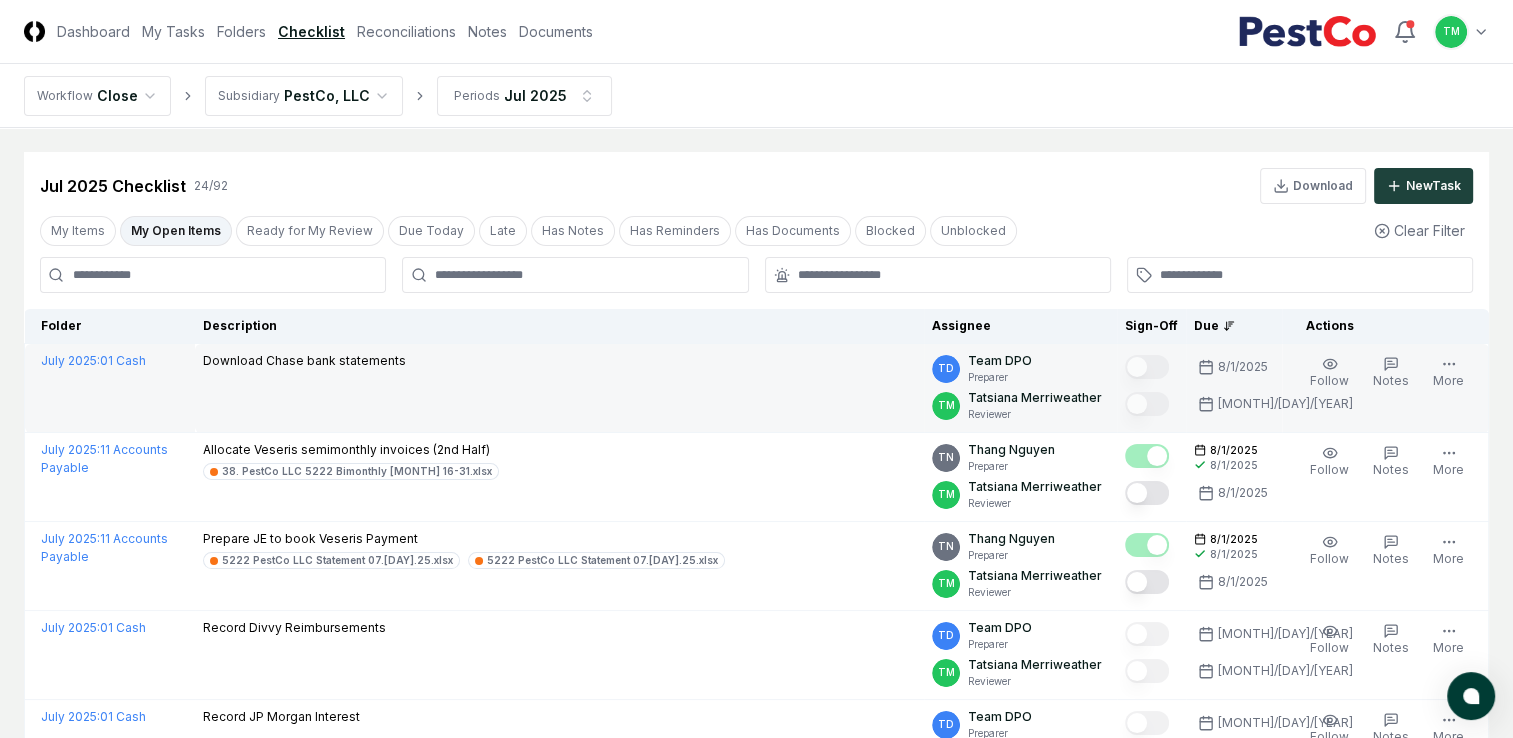 scroll, scrollTop: 100, scrollLeft: 0, axis: vertical 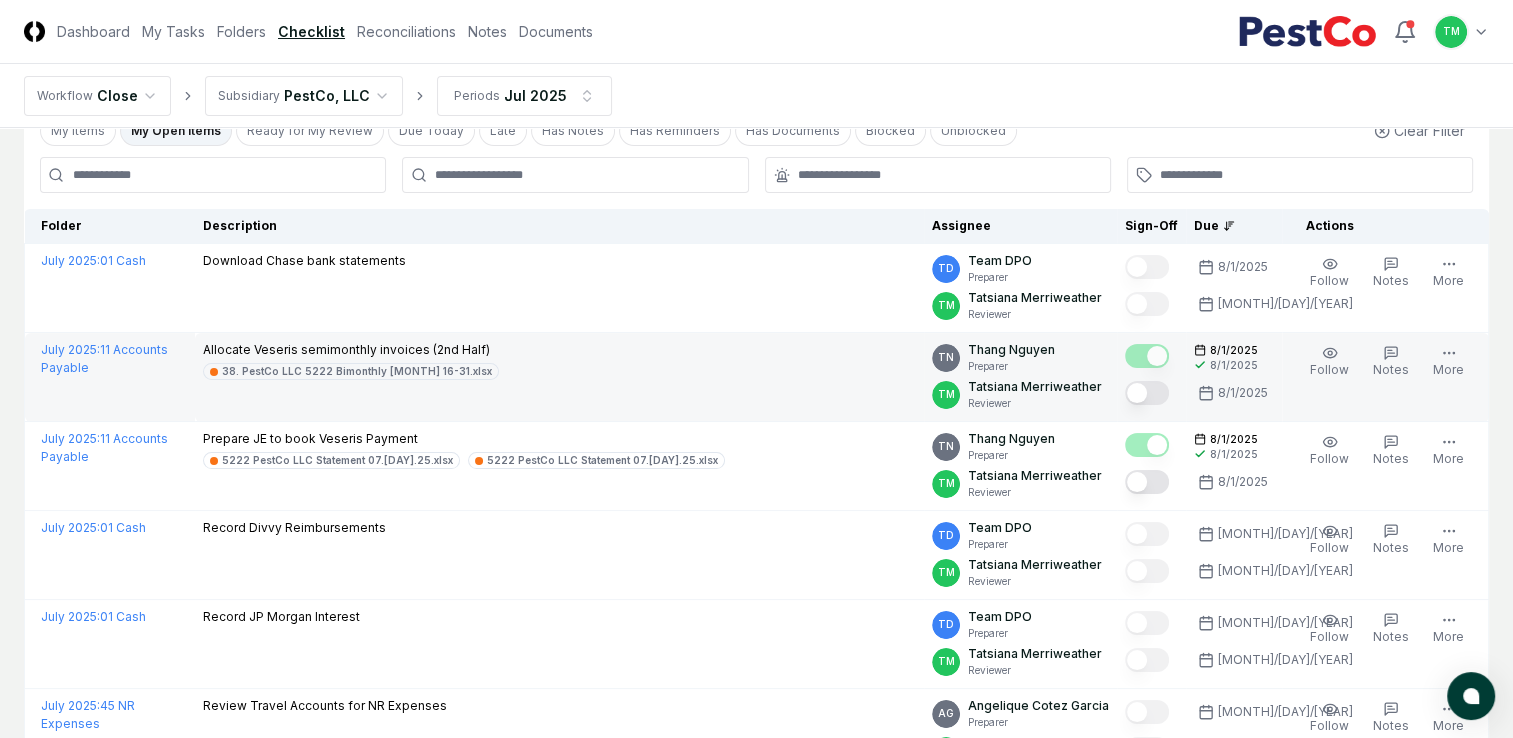 click at bounding box center (1147, 393) 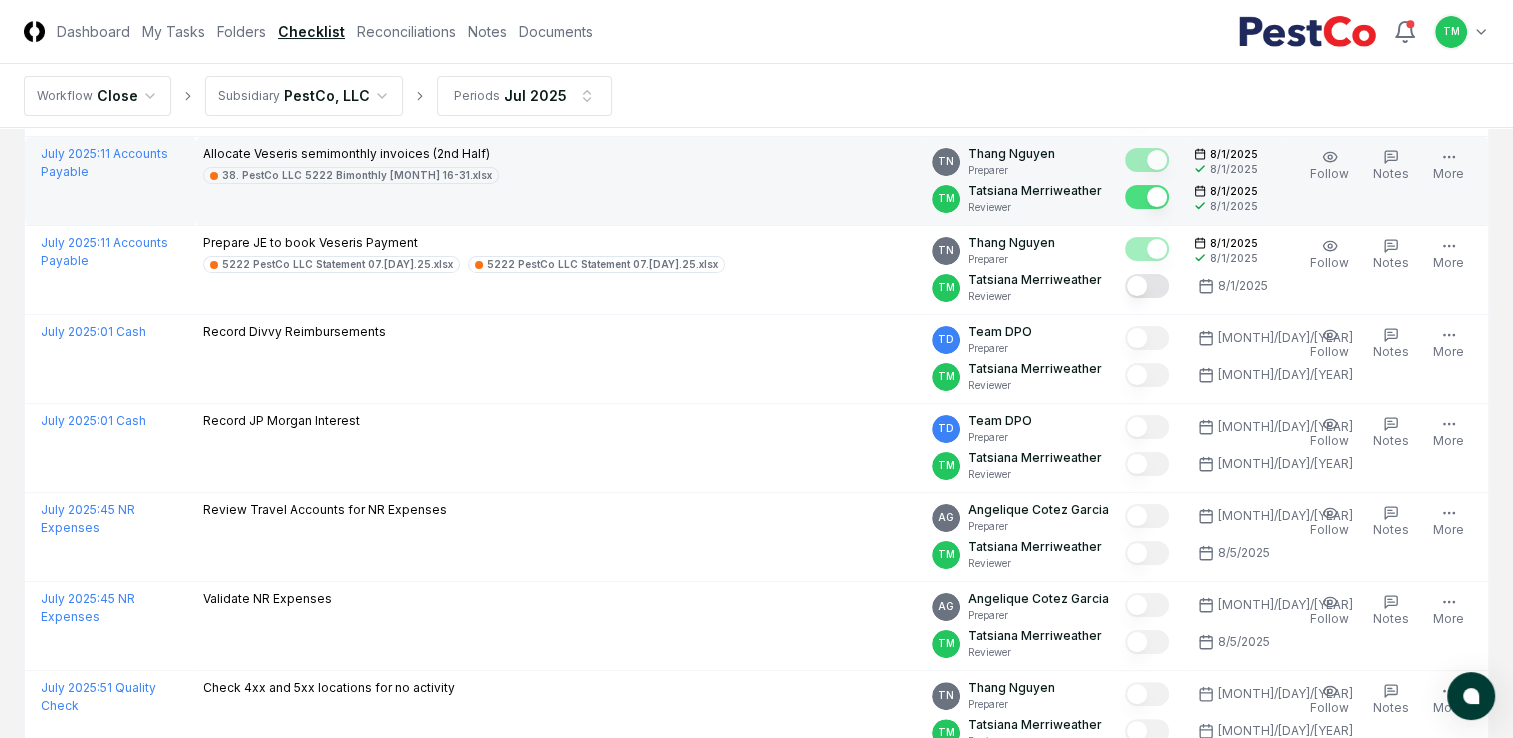 scroll, scrollTop: 300, scrollLeft: 0, axis: vertical 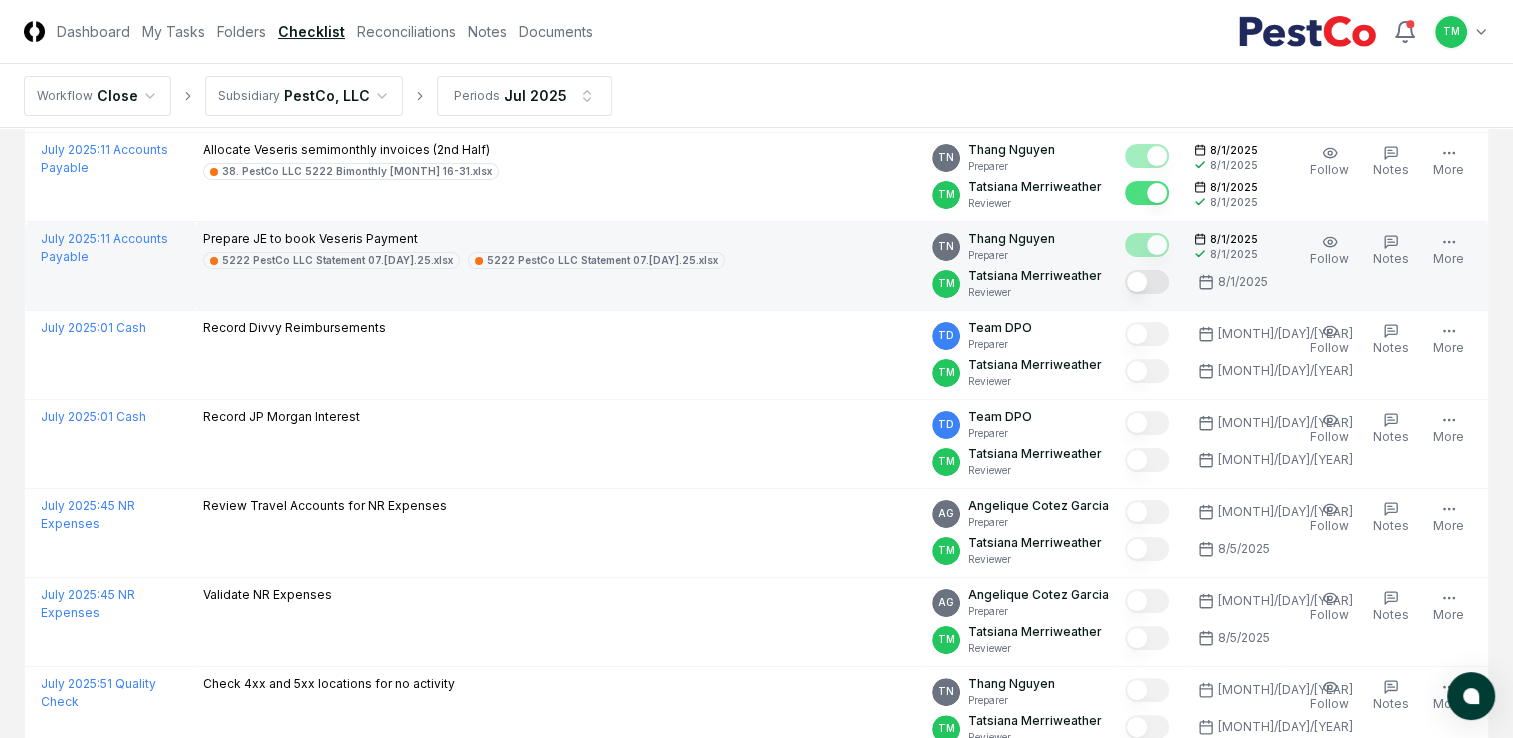 click at bounding box center [1147, 282] 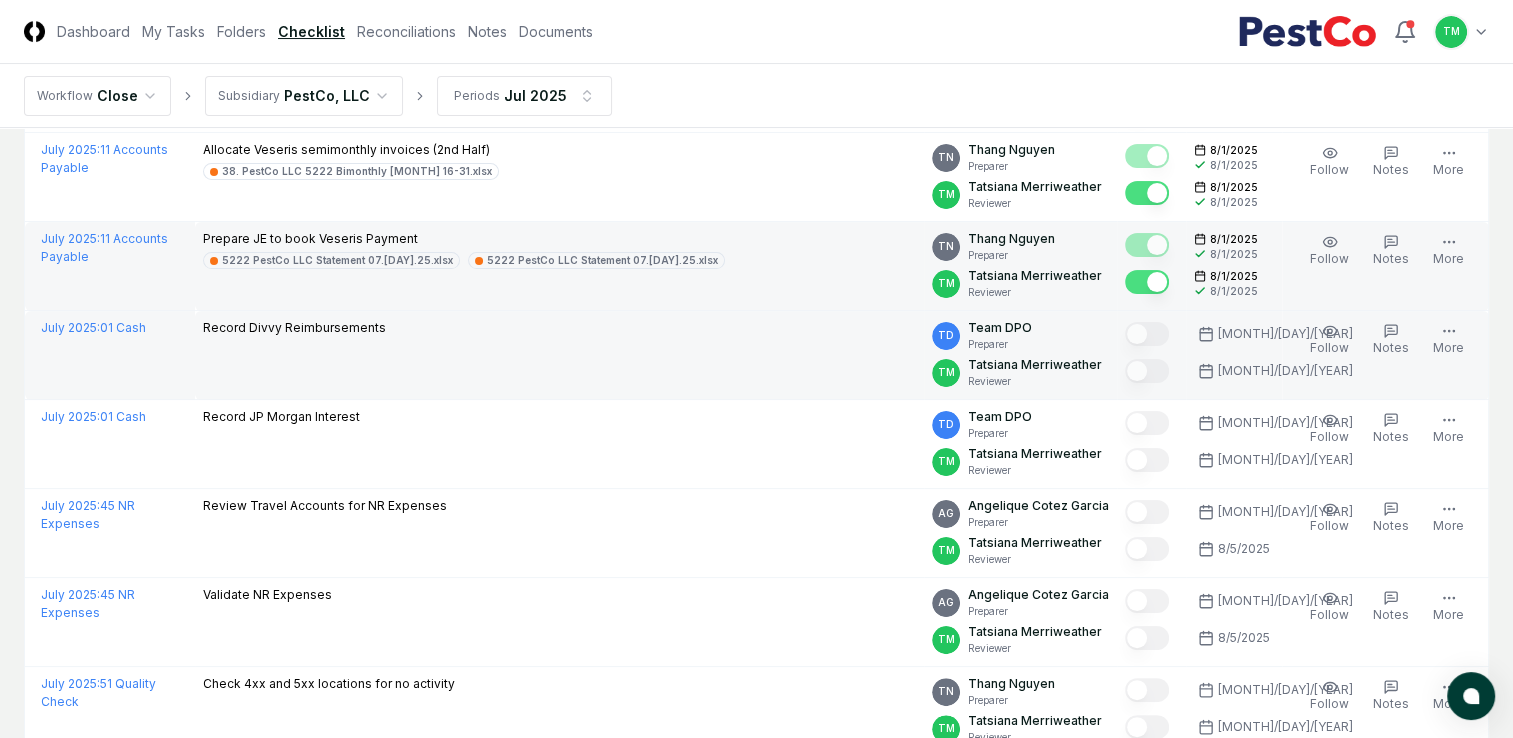 scroll, scrollTop: 0, scrollLeft: 0, axis: both 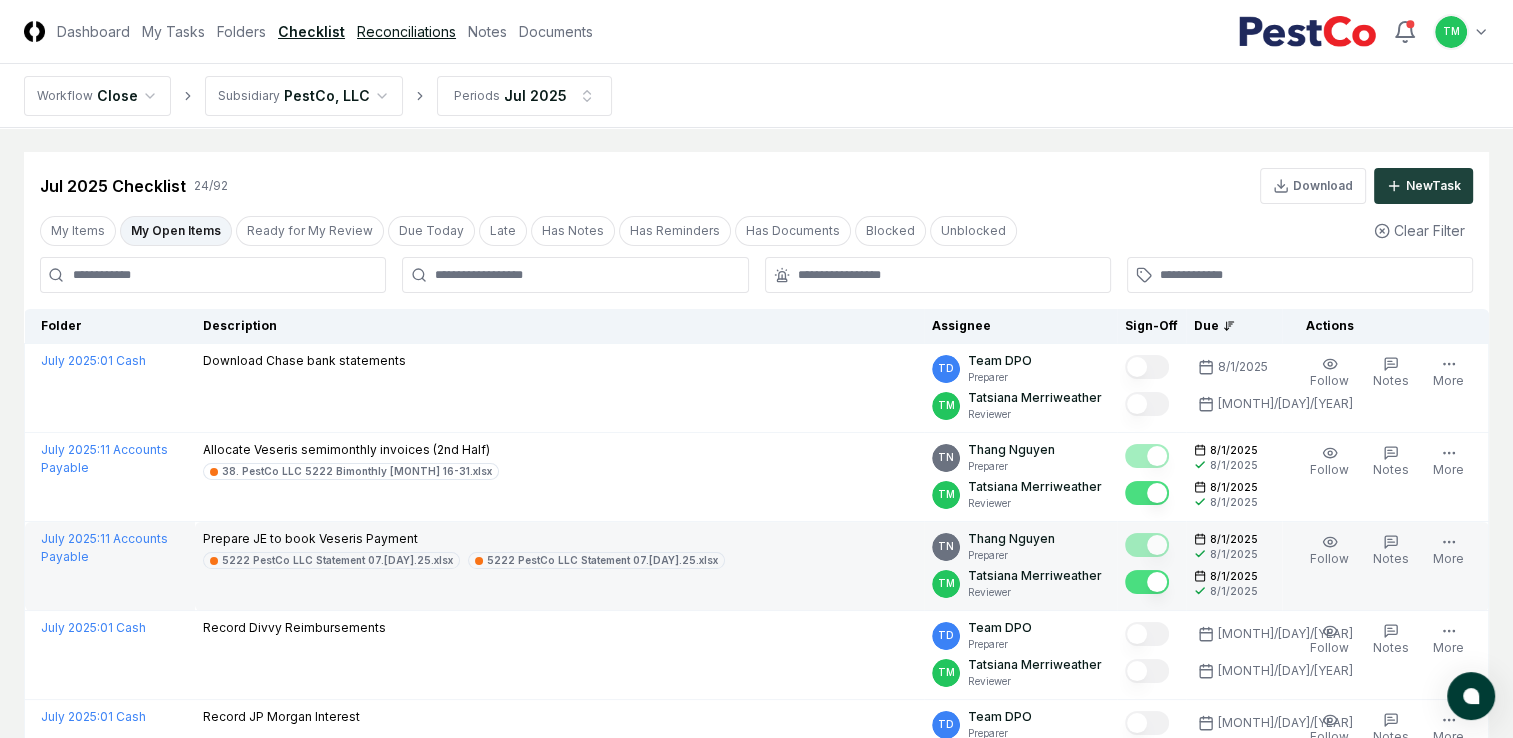 click on "Reconciliations" at bounding box center (406, 31) 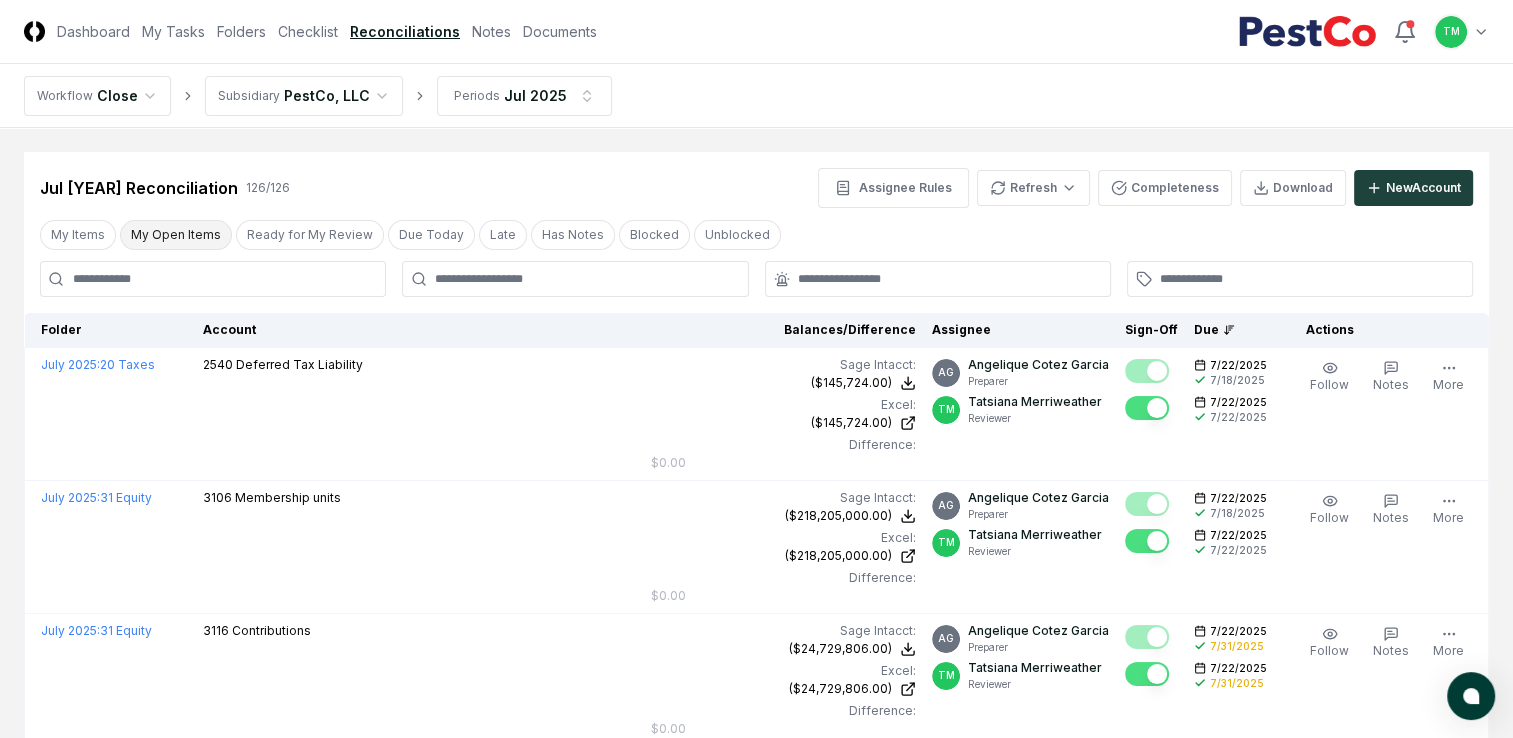 click on "My Open Items" at bounding box center (176, 235) 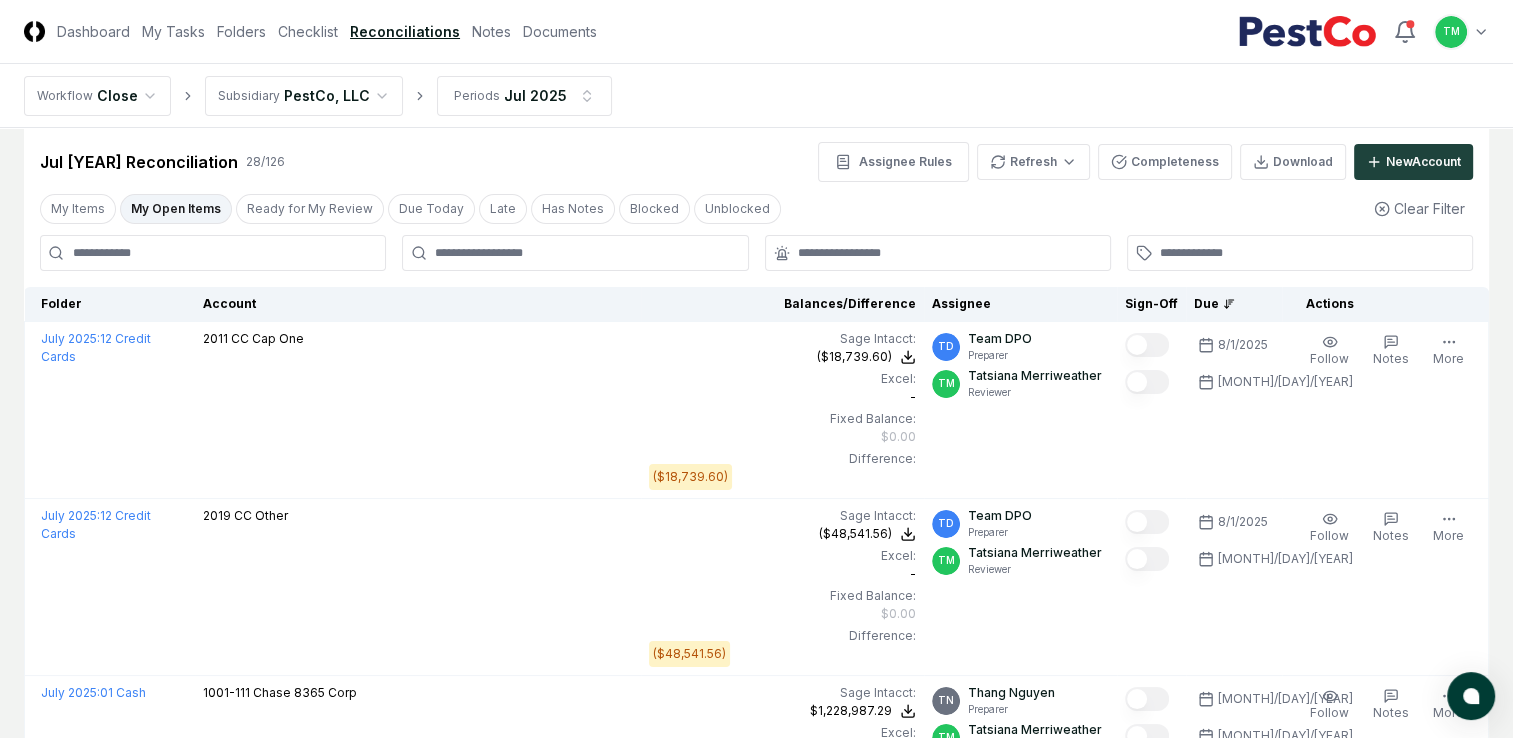 scroll, scrollTop: 0, scrollLeft: 0, axis: both 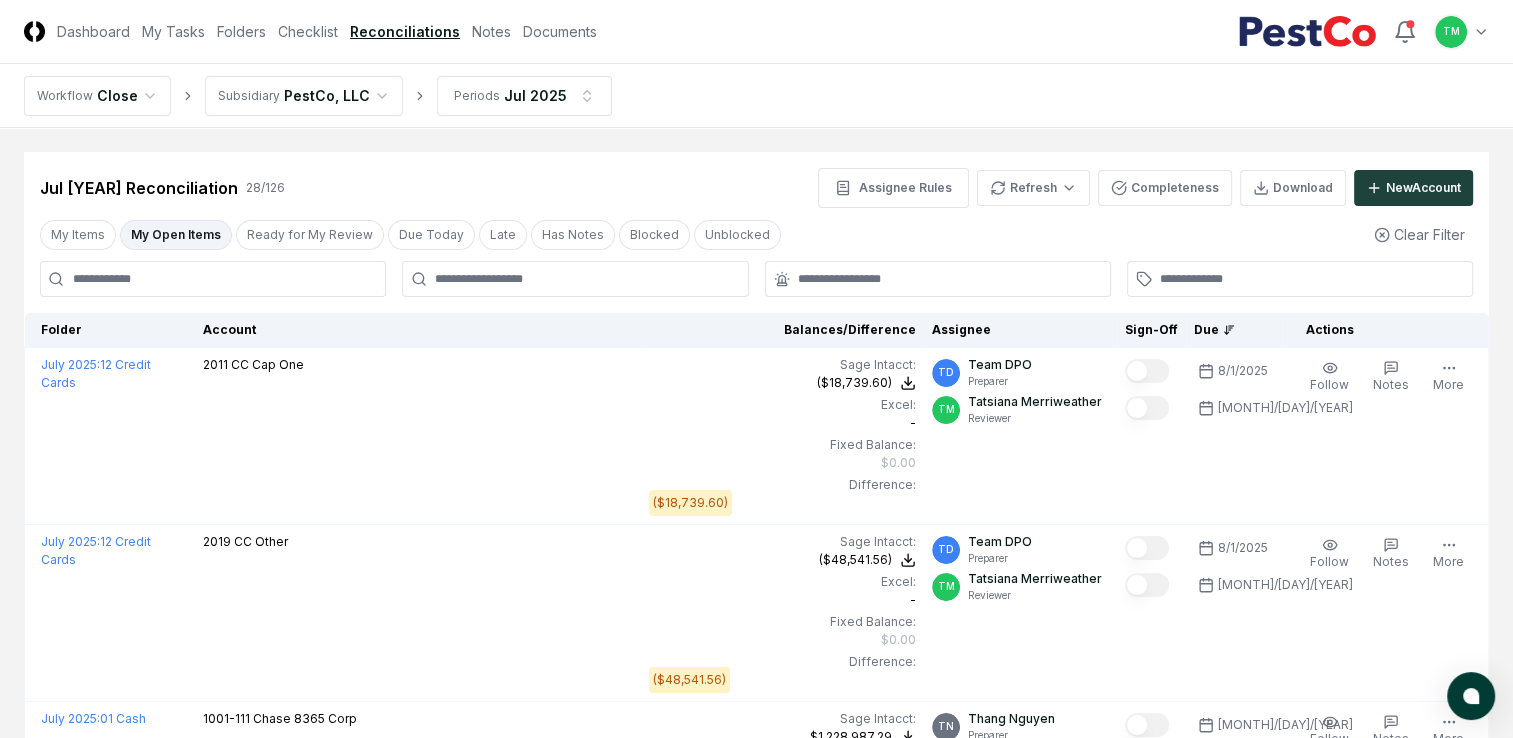 click at bounding box center (213, 279) 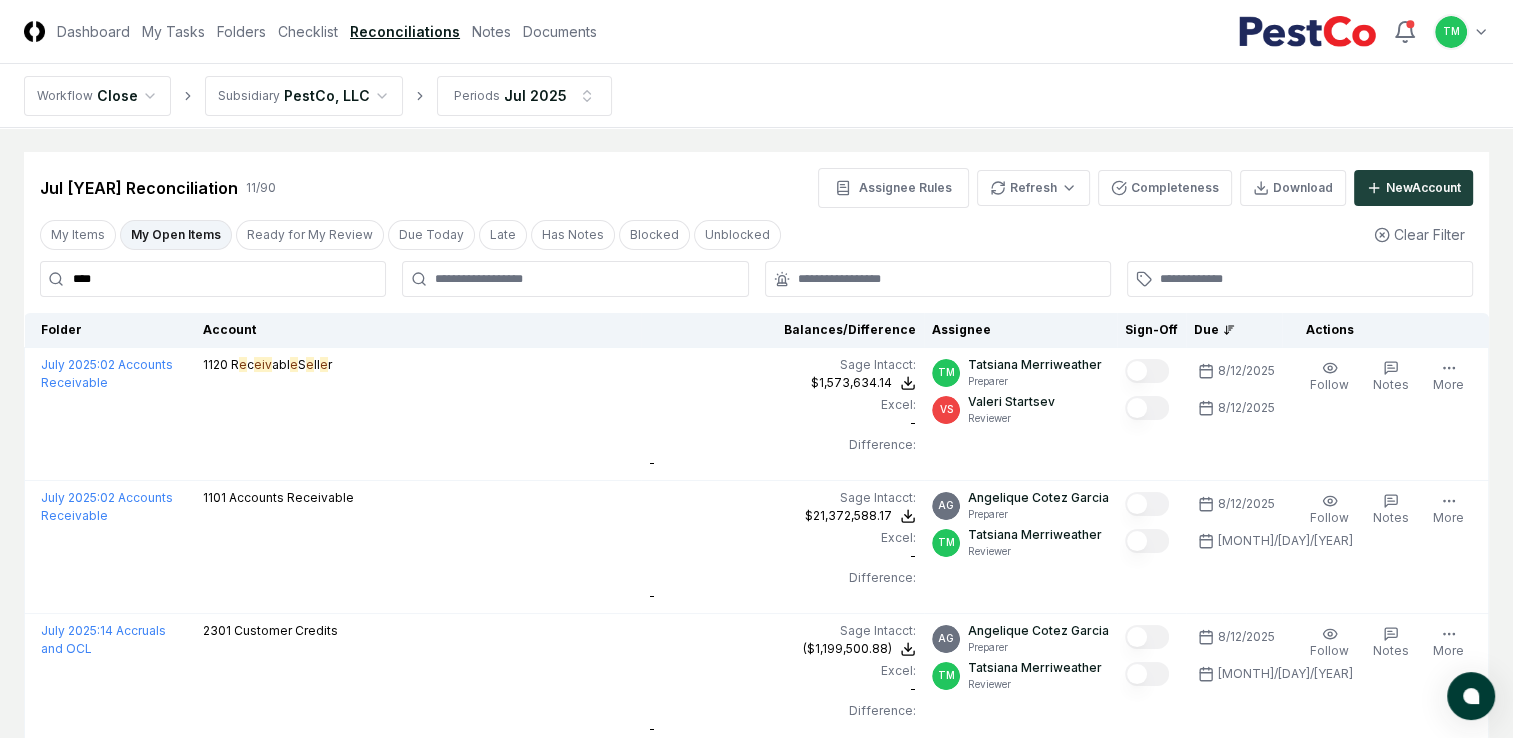 type on "****" 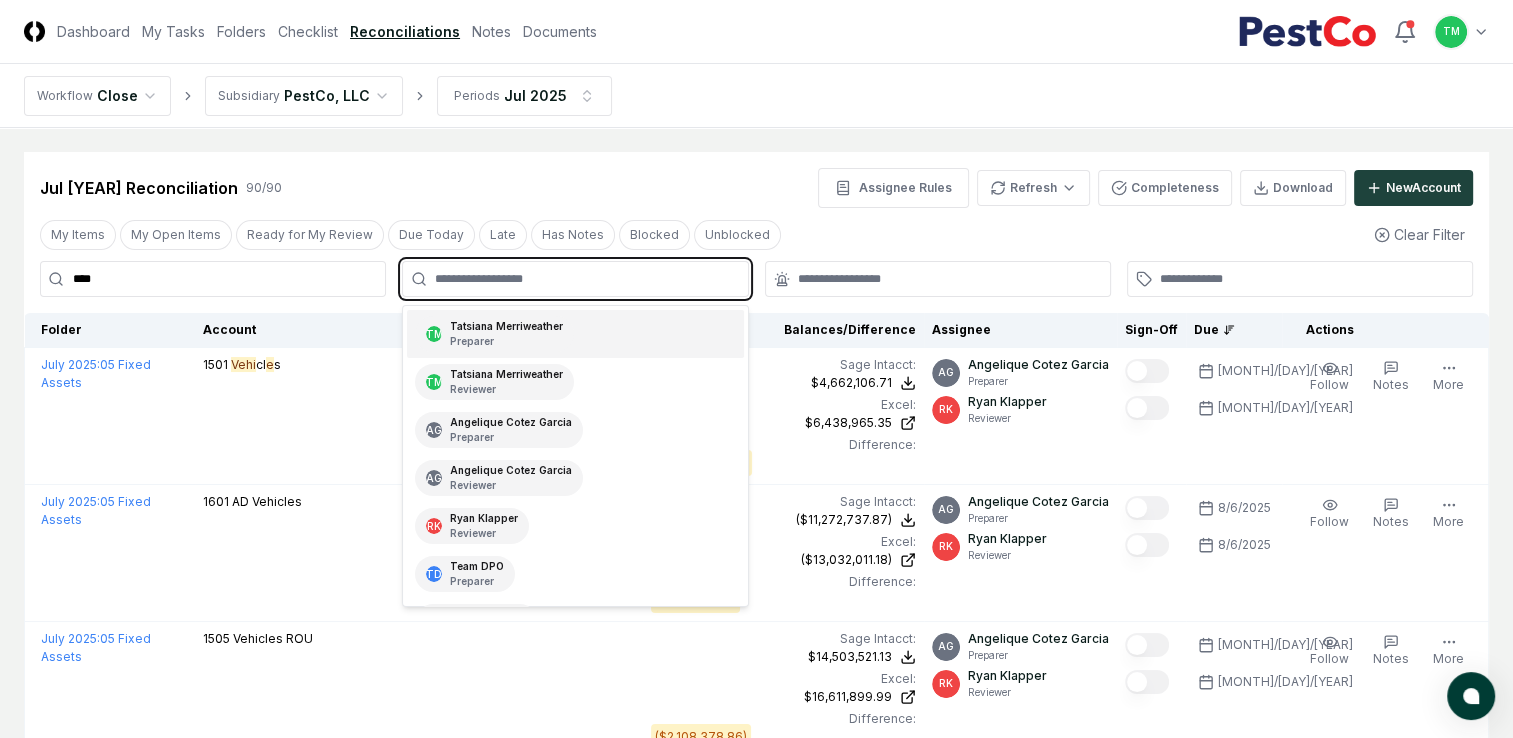 click at bounding box center [585, 279] 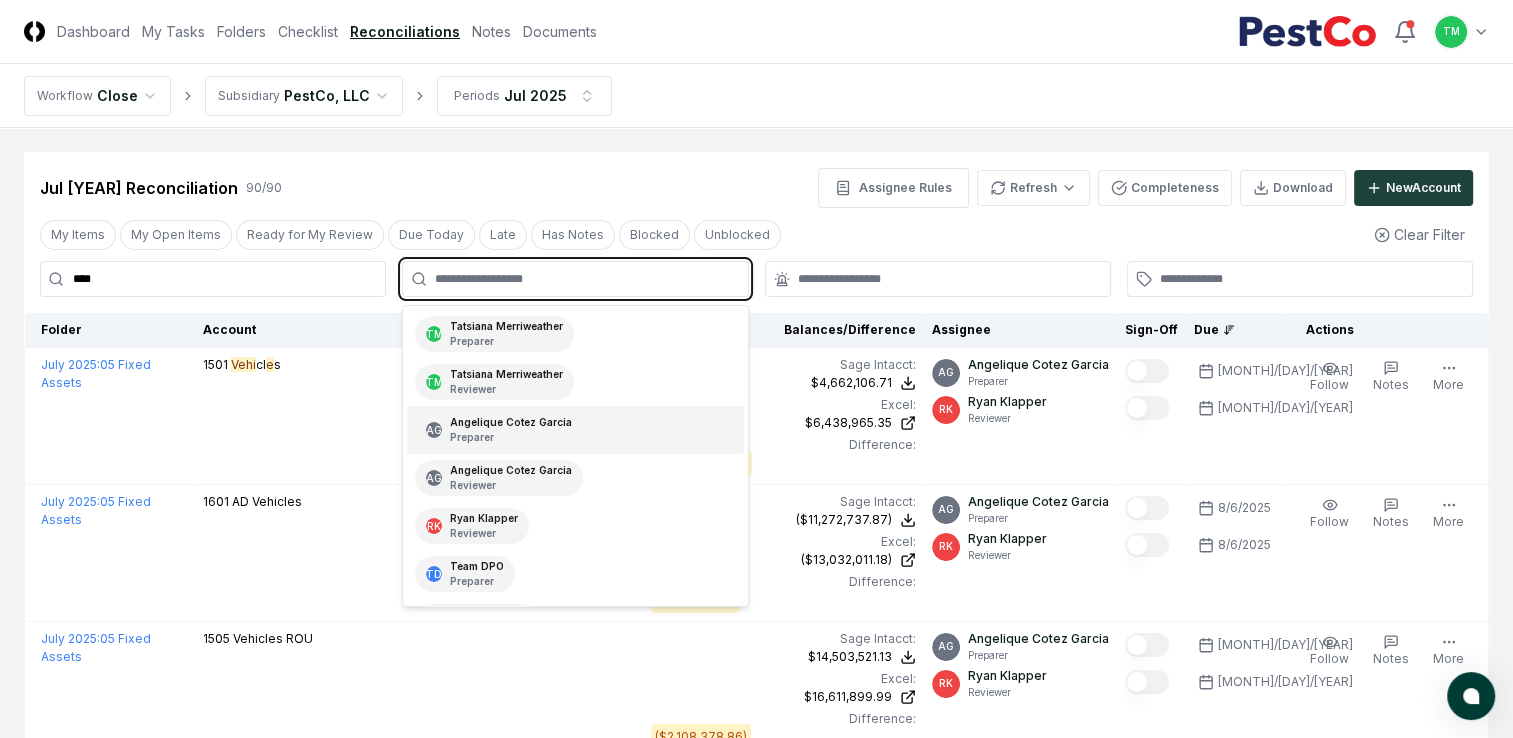 click on "Preparer" at bounding box center [511, 437] 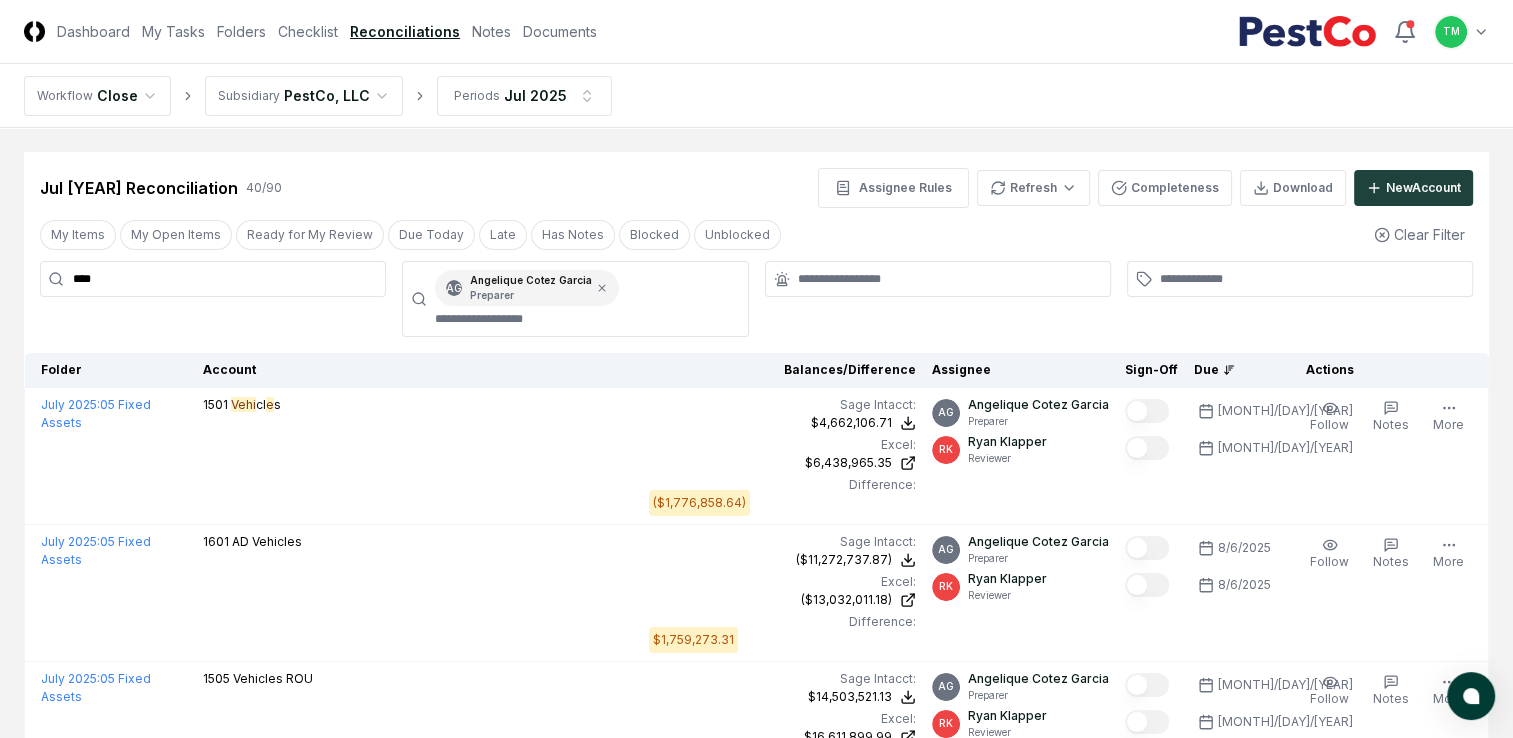 click on "CloseCore Dashboard My Tasks Folders Checklist Reconciliations Notes Documents Toggle navigation menu   TM Toggle user menu Workflow Close Subsidiary PestCo, LLC Periods Jul [YEAR] Cancel Reassign Jul [YEAR] Reconciliation 40 / 90 Assignee Rules Refresh Completeness Download New  Account My Items My Open Items Ready for My Review Due Today Late Has Notes Blocked Unblocked Clear Filter **** AG [FIRST] [LAST] Preparer Folder Account Balances/Difference Per  Sage Intacct Per Excel Difference Assignee Sign-Off   Due Actions July [YEAR] :  05 Fixed Assets 1501   Vehi cl e s Sage Intacct : $4,662,106.71 Excel: $6,438,965.35 Difference: ($1,776,858.64) $4,662,106.71 $6,438,965.35 ($1,776,858.64) AG [FIRST] [LAST] Preparer RK [FIRST] [LAST] Reviewer [MONTH]/[DAY]/[YEAR] [MONTH]/[DAY]/[YEAR] Follow Notes Edit Task More July [YEAR] :  05 Fixed Assets 1601   AD Vehicles Sage Intacct : ($11,272,737.87) Excel: ($13,032,011.18) Difference: $1,759,273.31 ($11,272,737.87) ($13,032,011.18) $1,759,273.31 AG [FIRST] [LAST] Preparer RK" at bounding box center (756, 2996) 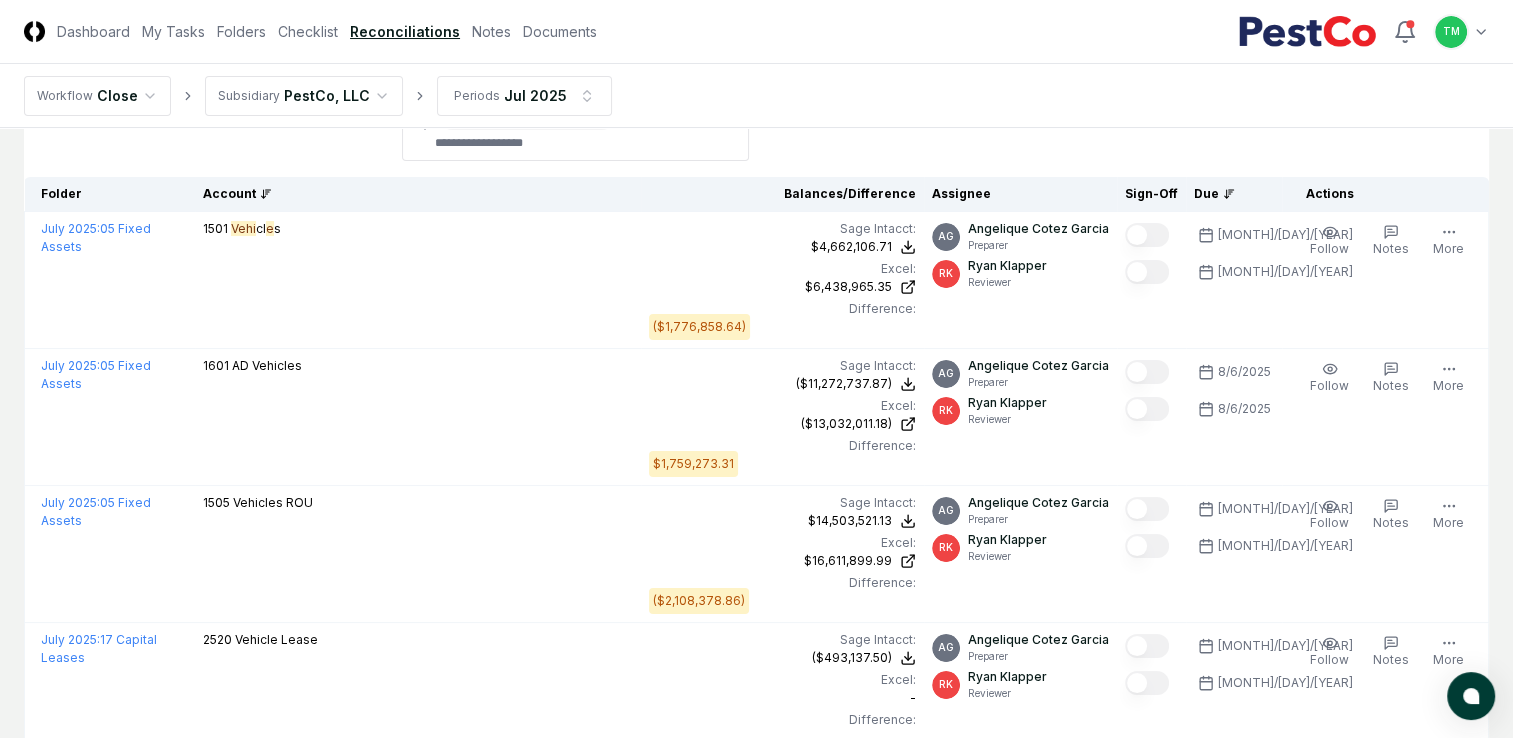 scroll, scrollTop: 0, scrollLeft: 0, axis: both 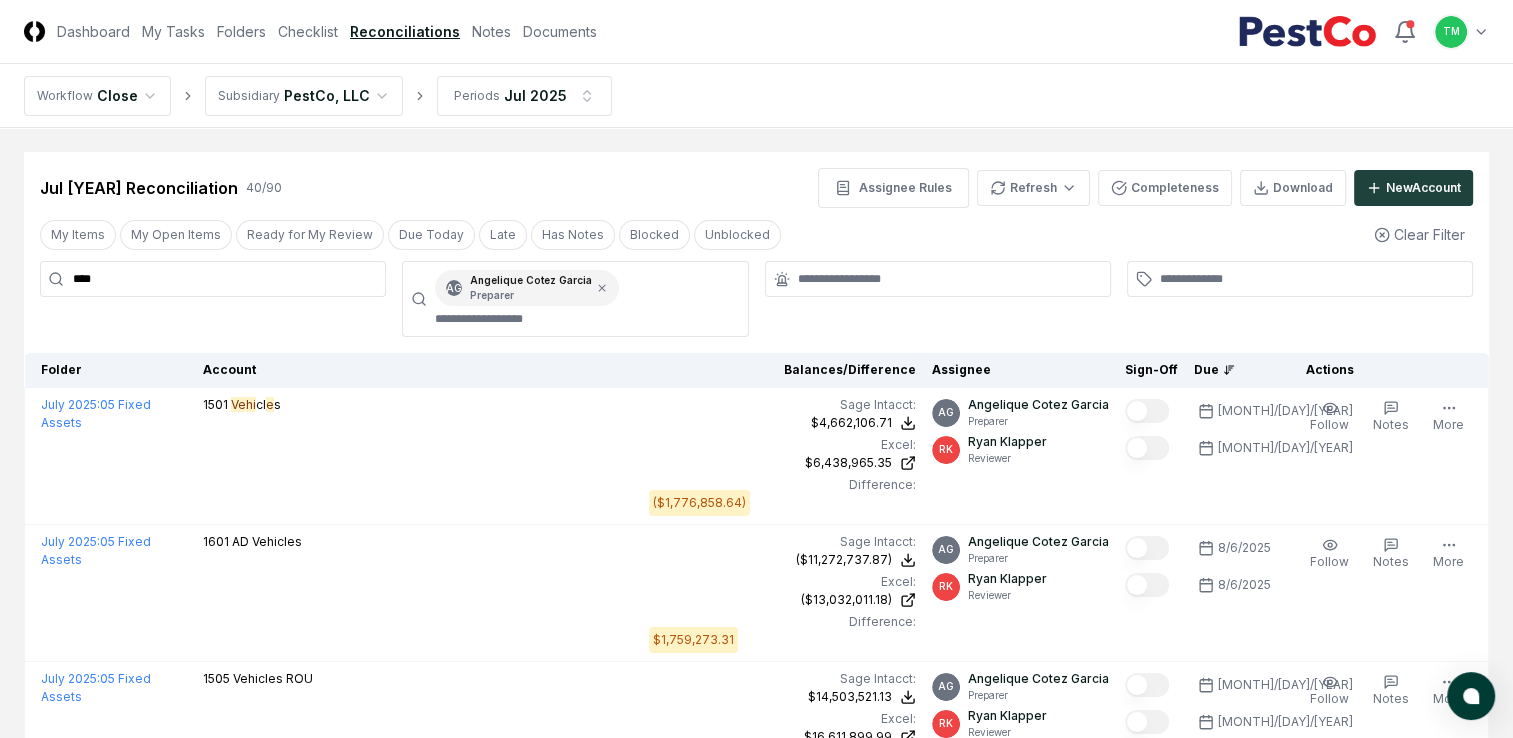 click 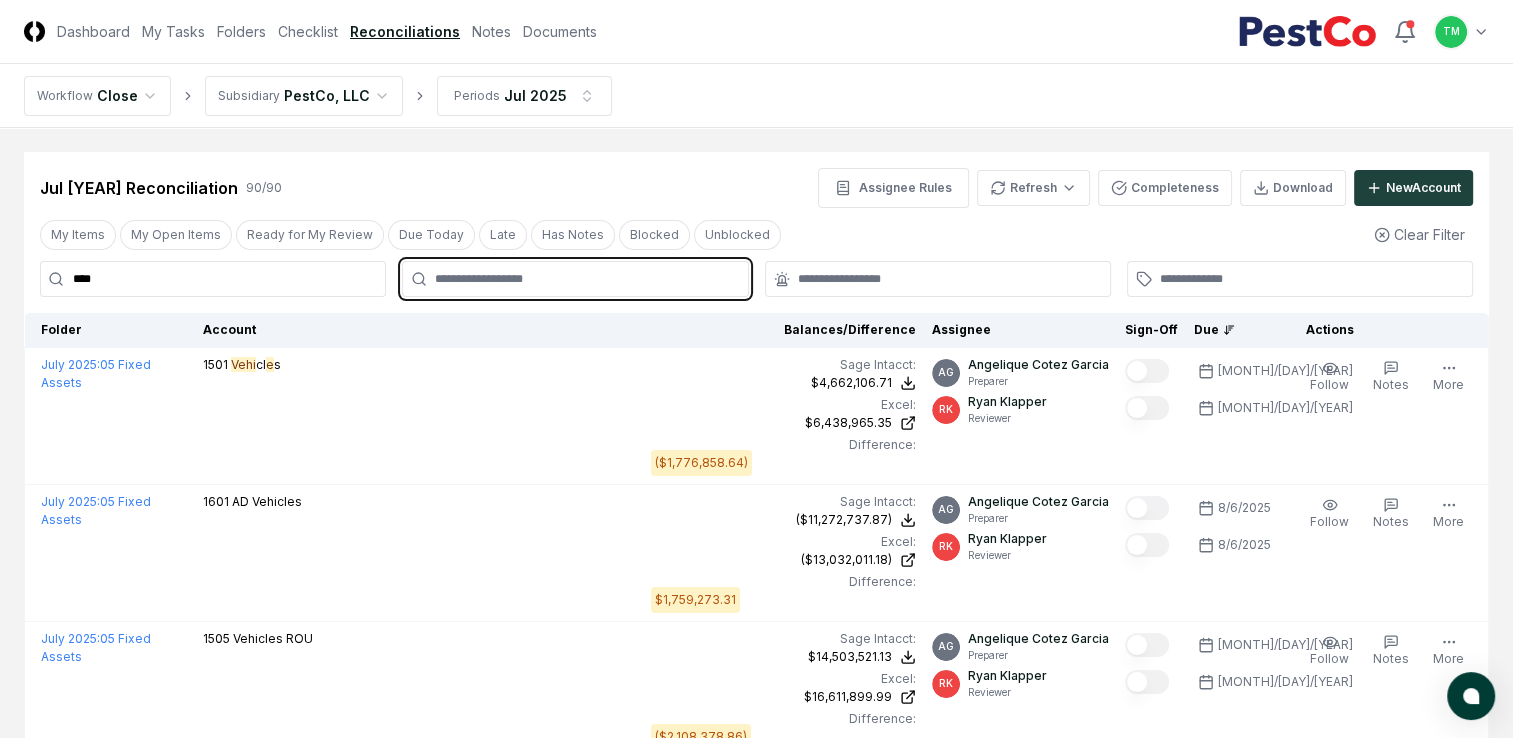 click at bounding box center (585, 279) 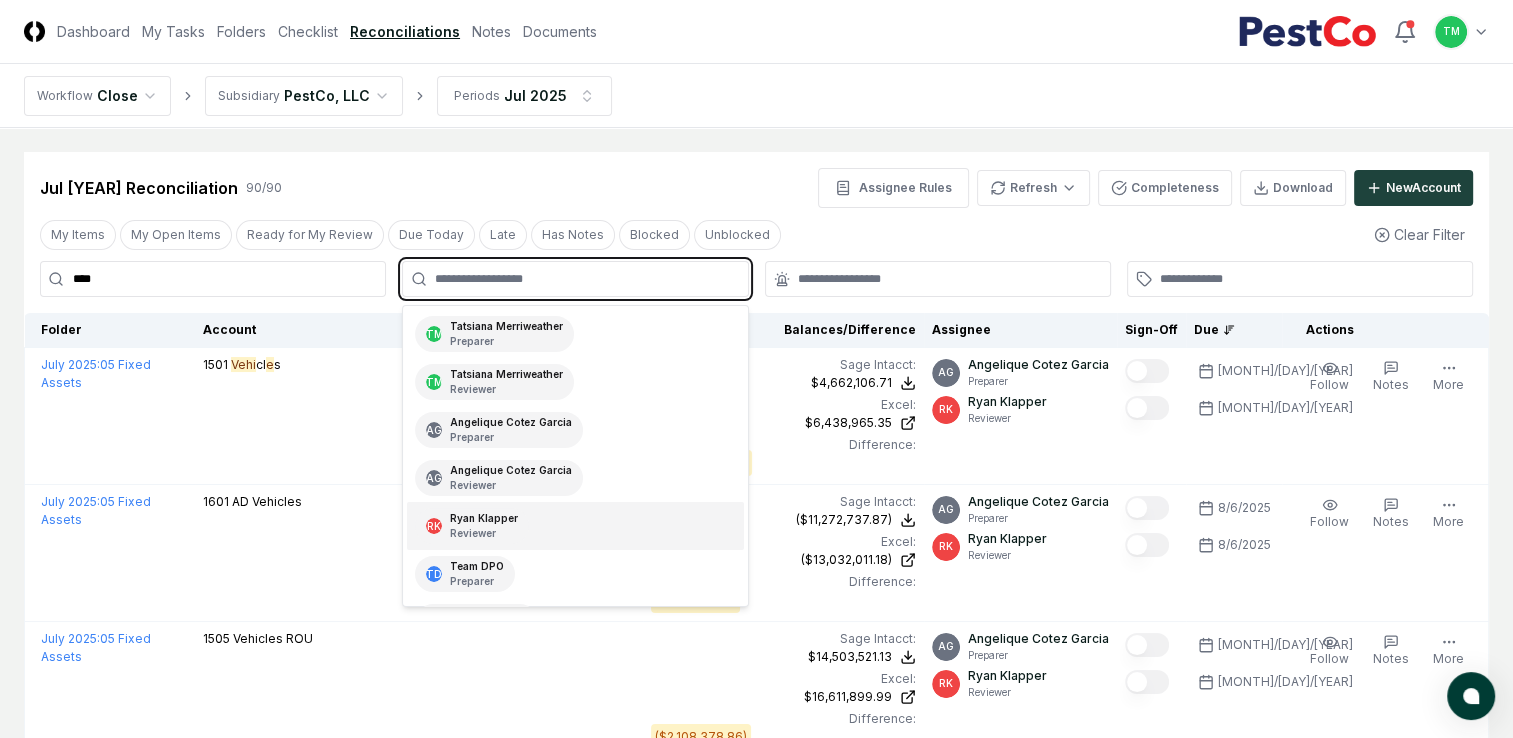 click on "RK [FIRST] [LAST] Reviewer" at bounding box center [472, 526] 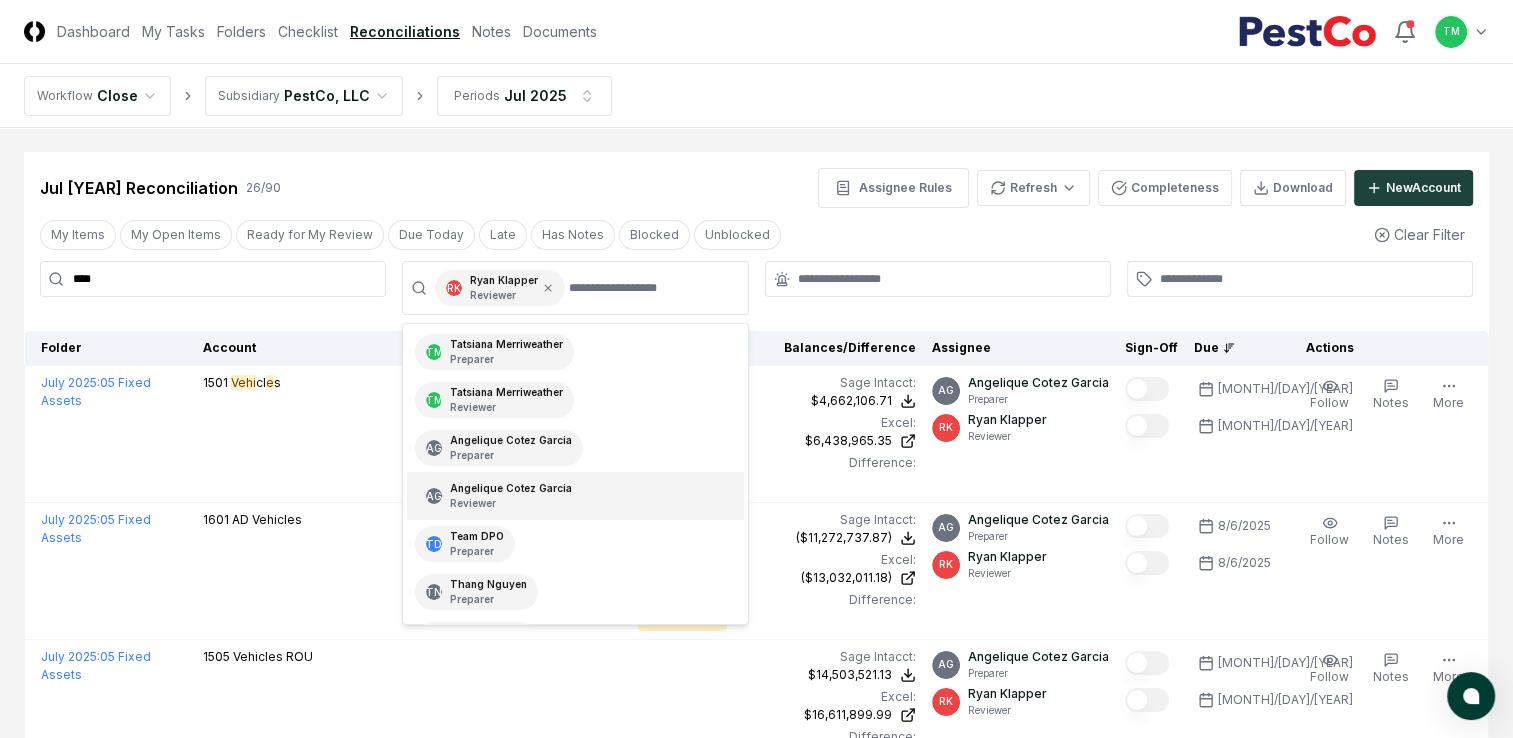 click on "CloseCore Dashboard My Tasks Folders Checklist Reconciliations Notes Documents Toggle navigation menu   TM Toggle user menu Workflow Close Subsidiary PestCo, LLC Periods Jul [YEAR] Cancel Reassign Jul [YEAR] Reconciliation 26 / 90 Assignee Rules Refresh Completeness Download New  Account My Items My Open Items Ready for My Review Due Today Late Has Notes Blocked Unblocked Clear Filter **** RK [FIRST] [LAST] Reviewer TM [FIRST] [LAST] Preparer TM [FIRST] [LAST] Reviewer AG [FIRST] [LAST] Preparer AG [FIRST] [LAST] Reviewer TD Team DPO Preparer TN [FIRST] [LAST] Preparer TN [FIRST] [LAST] Reviewer VS [FIRST] [LAST] Reviewer Folder Account Balances/Difference Per  Sage Intacct Per Excel Difference Assignee Sign-Off   Due Actions July [YEAR] :  05 Fixed Assets 1501   Vehi cl e s Sage Intacct : $4,662,106.71 Excel: $6,438,965.35 Difference: ($1,776,858.64) $4,662,106.71 $6,438,965.35 ($1,776,858.64) AG [FIRST] [LAST] Preparer RK [FIRST] [LAST] Reviewer [MONTH]/[DAY]/[YEAR] [MONTH]/[DAY]/[YEAR] Follow Notes More" at bounding box center (756, 2036) 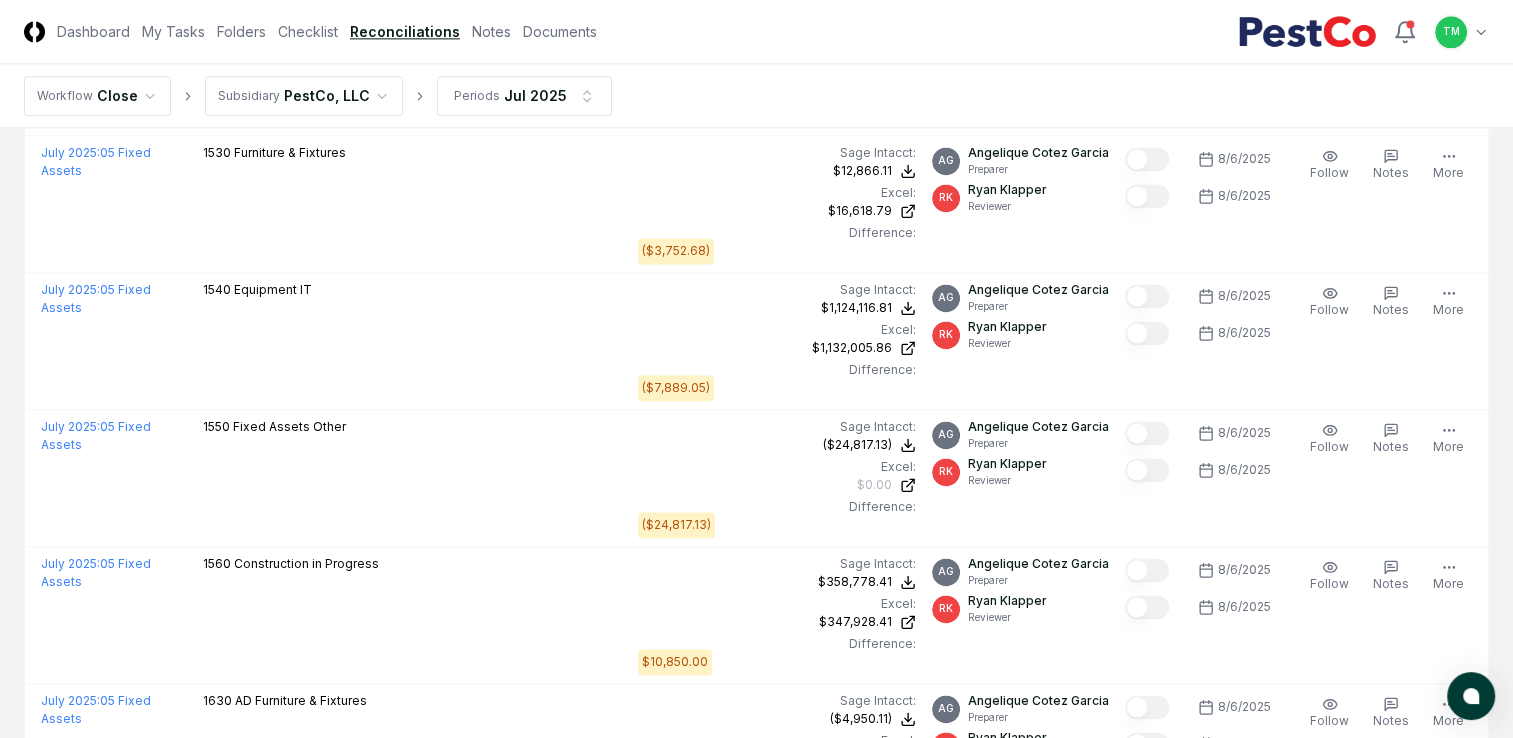 scroll, scrollTop: 2600, scrollLeft: 0, axis: vertical 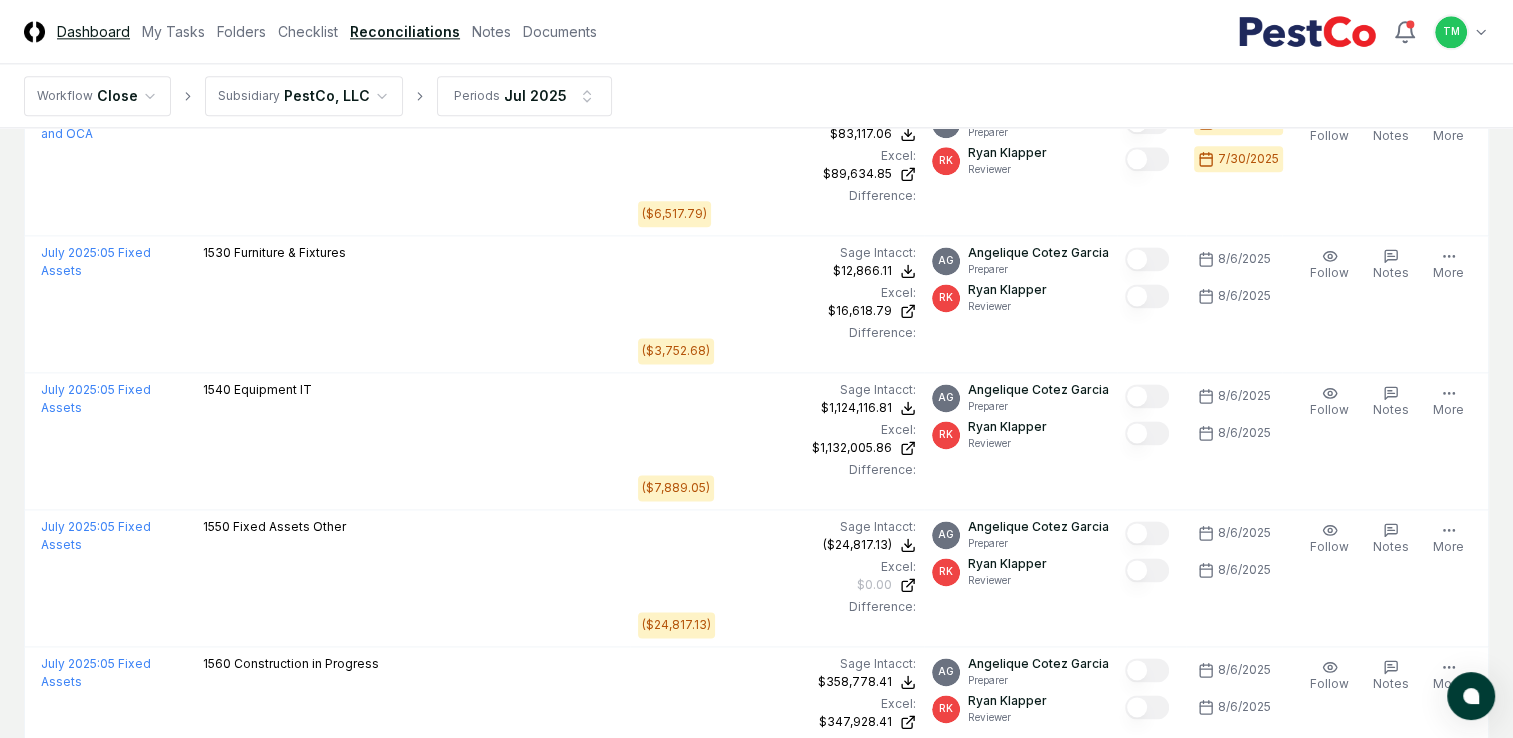click on "Dashboard" at bounding box center [93, 31] 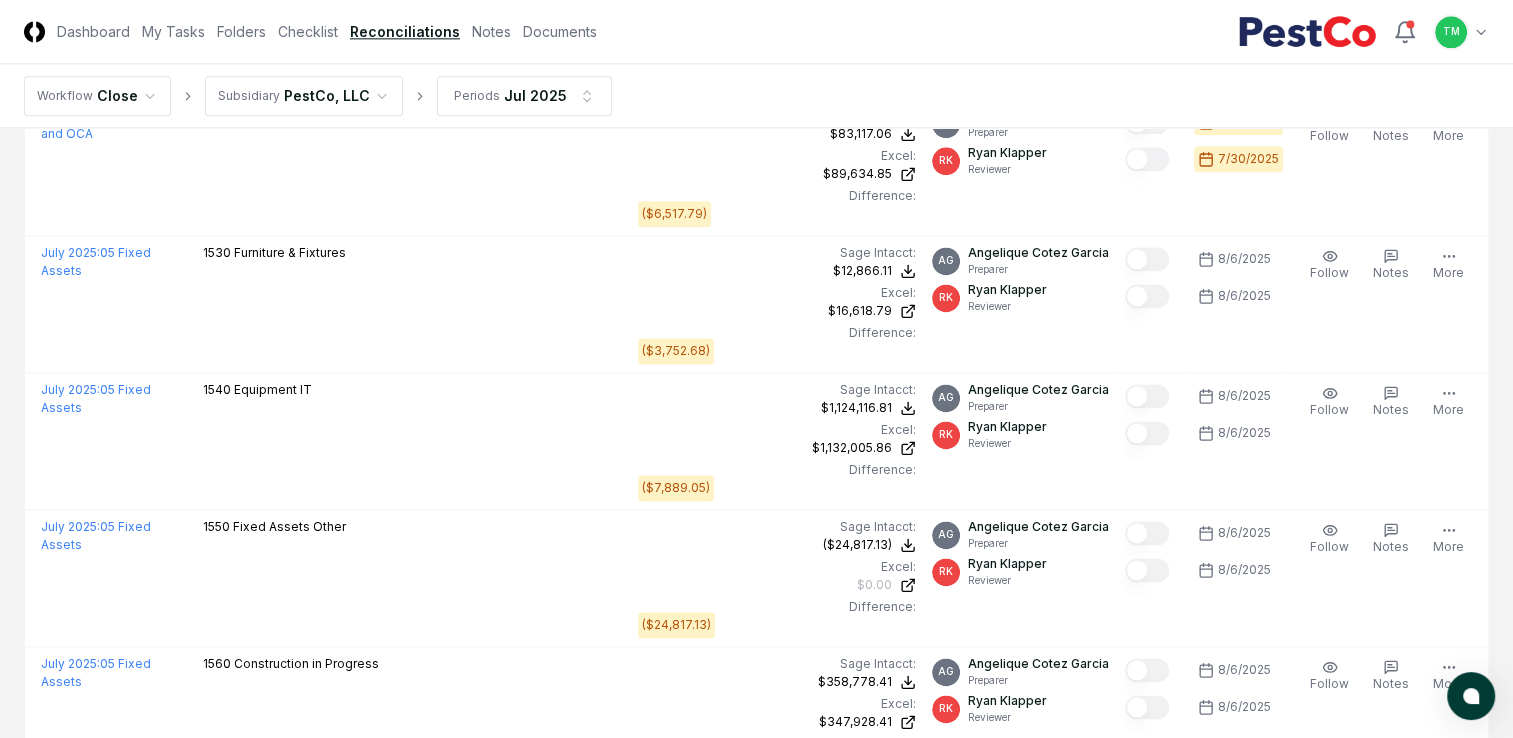 scroll, scrollTop: 0, scrollLeft: 0, axis: both 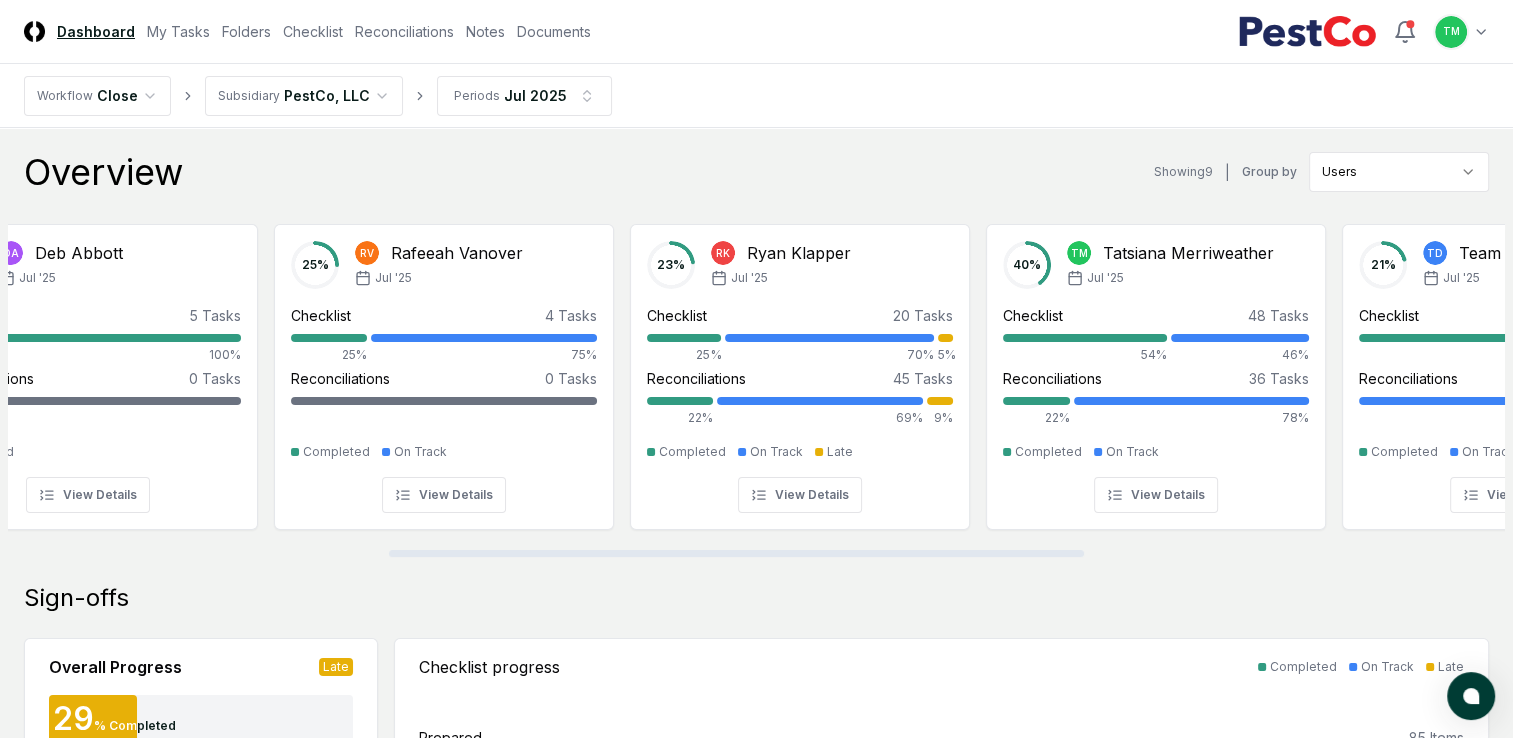 drag, startPoint x: 447, startPoint y: 549, endPoint x: 827, endPoint y: 551, distance: 380.00525 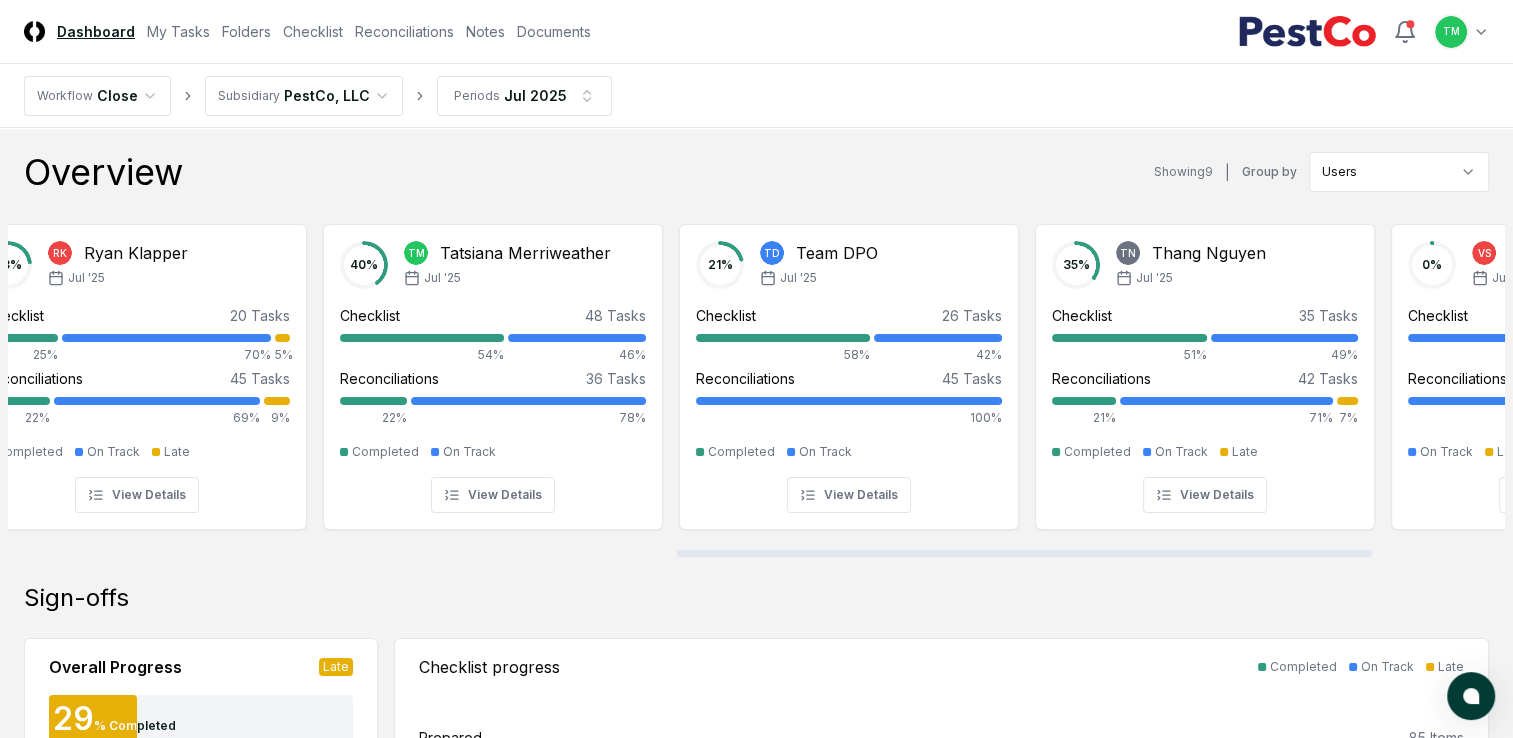 scroll, scrollTop: 0, scrollLeft: 1436, axis: horizontal 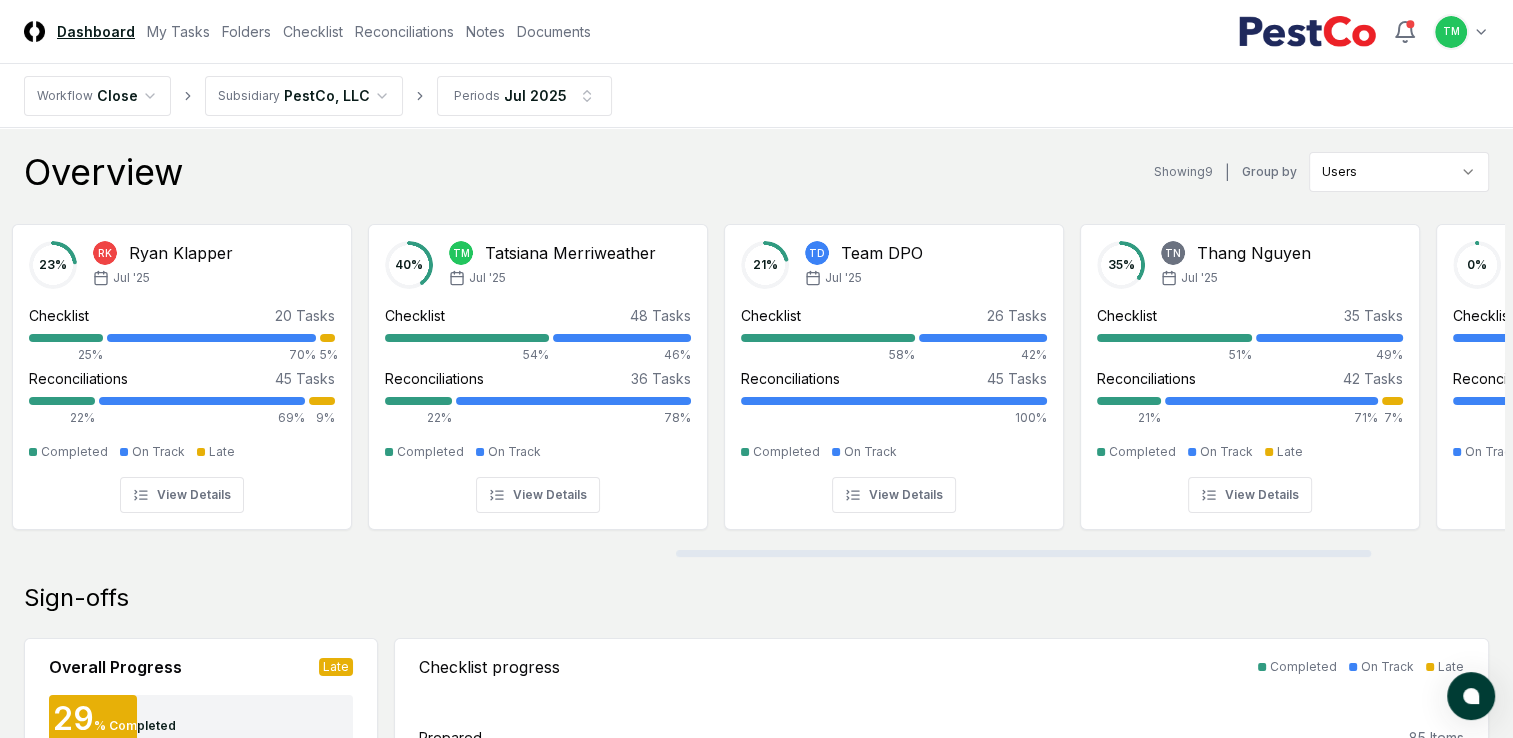 drag, startPoint x: 744, startPoint y: 554, endPoint x: 1031, endPoint y: 561, distance: 287.08536 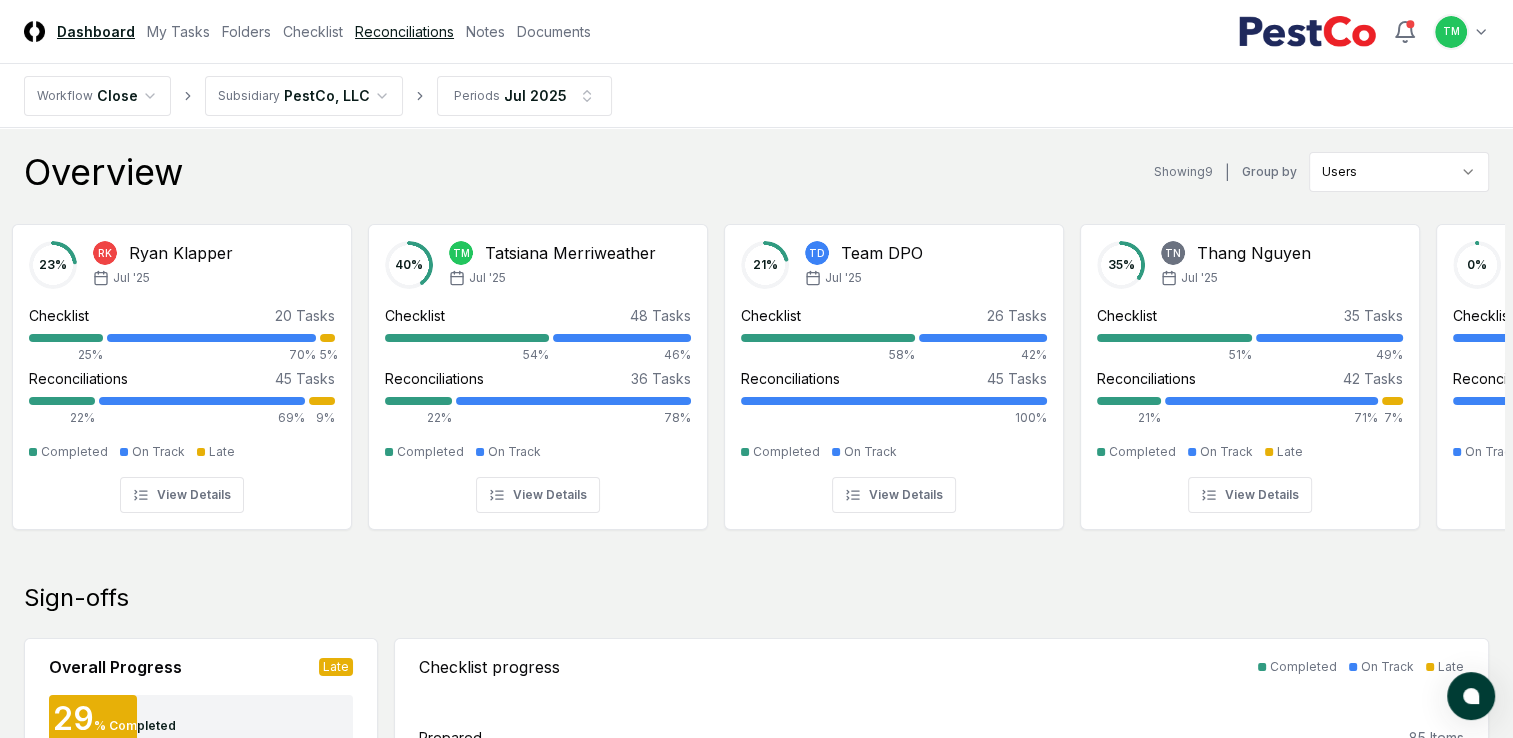 click on "Reconciliations" at bounding box center [404, 31] 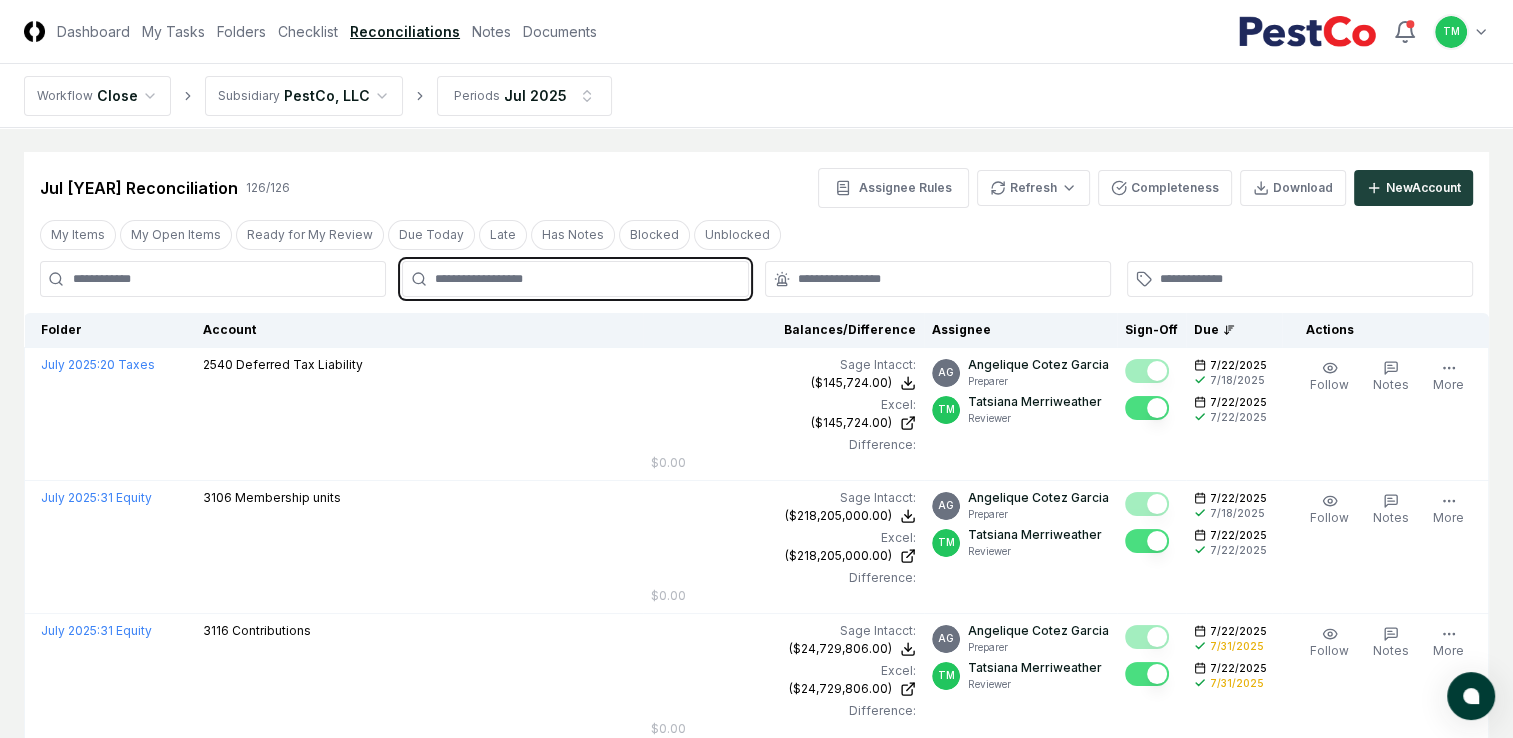 click at bounding box center (585, 279) 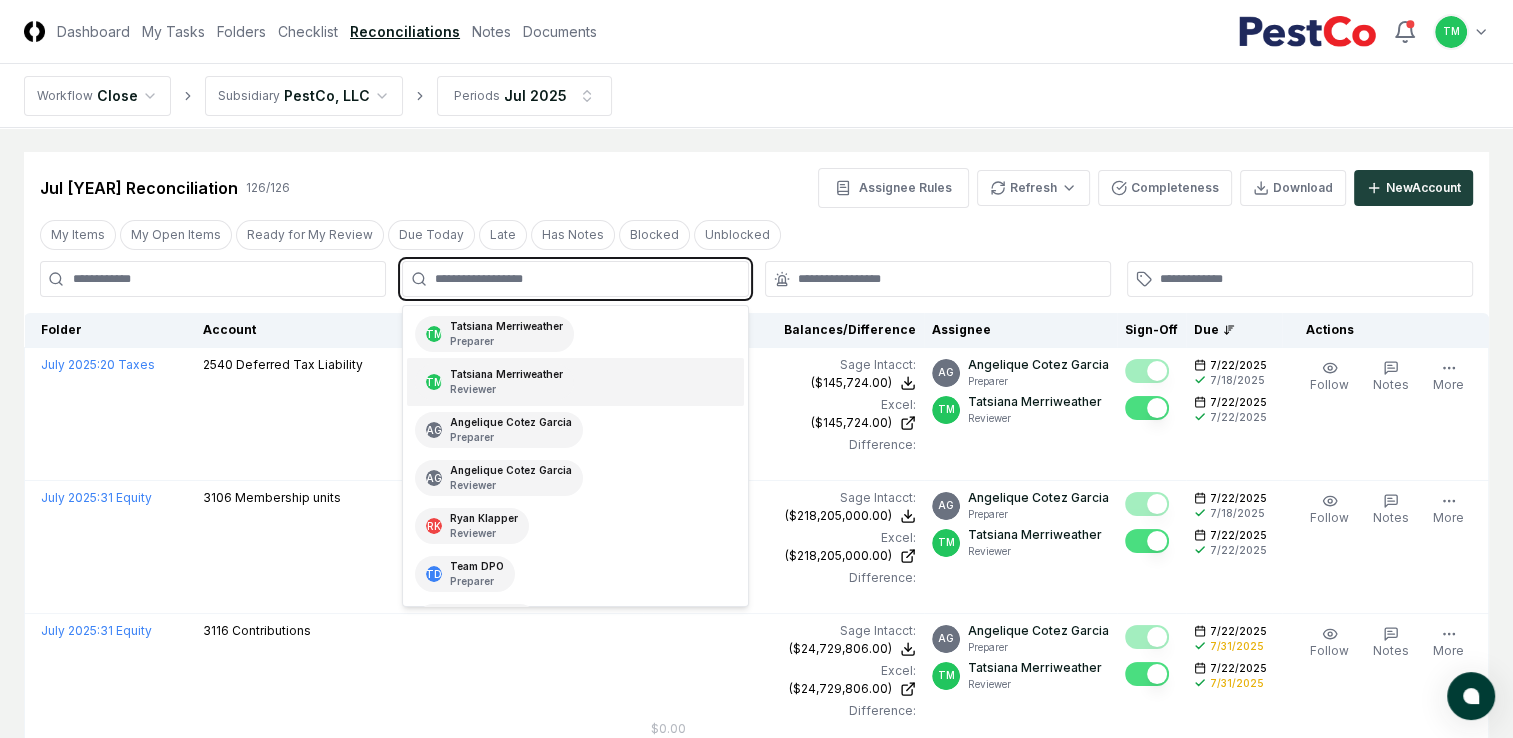 click on "TM [FIRST] [LAST] Reviewer" at bounding box center (575, 382) 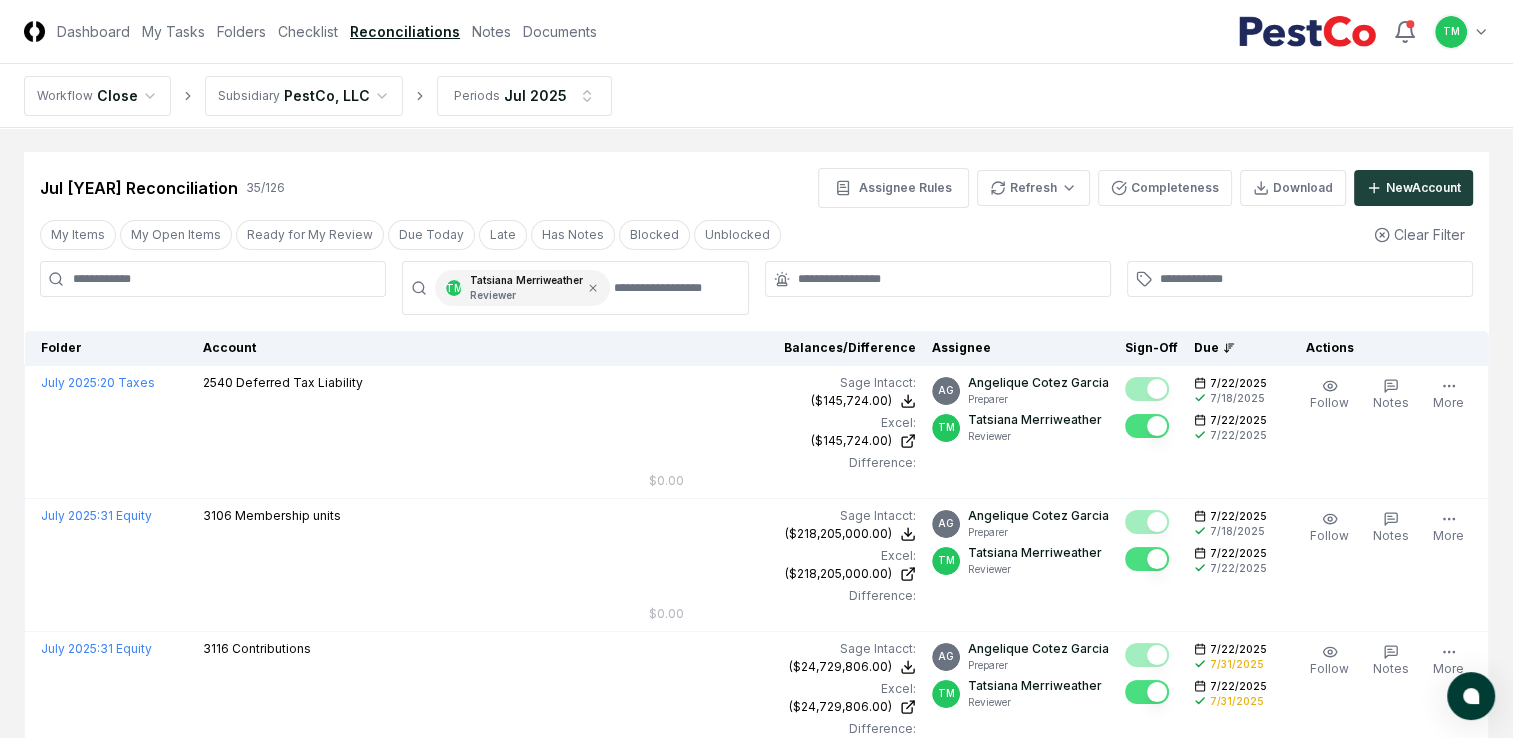 drag, startPoint x: -4, startPoint y: 566, endPoint x: 0, endPoint y: 549, distance: 17.464249 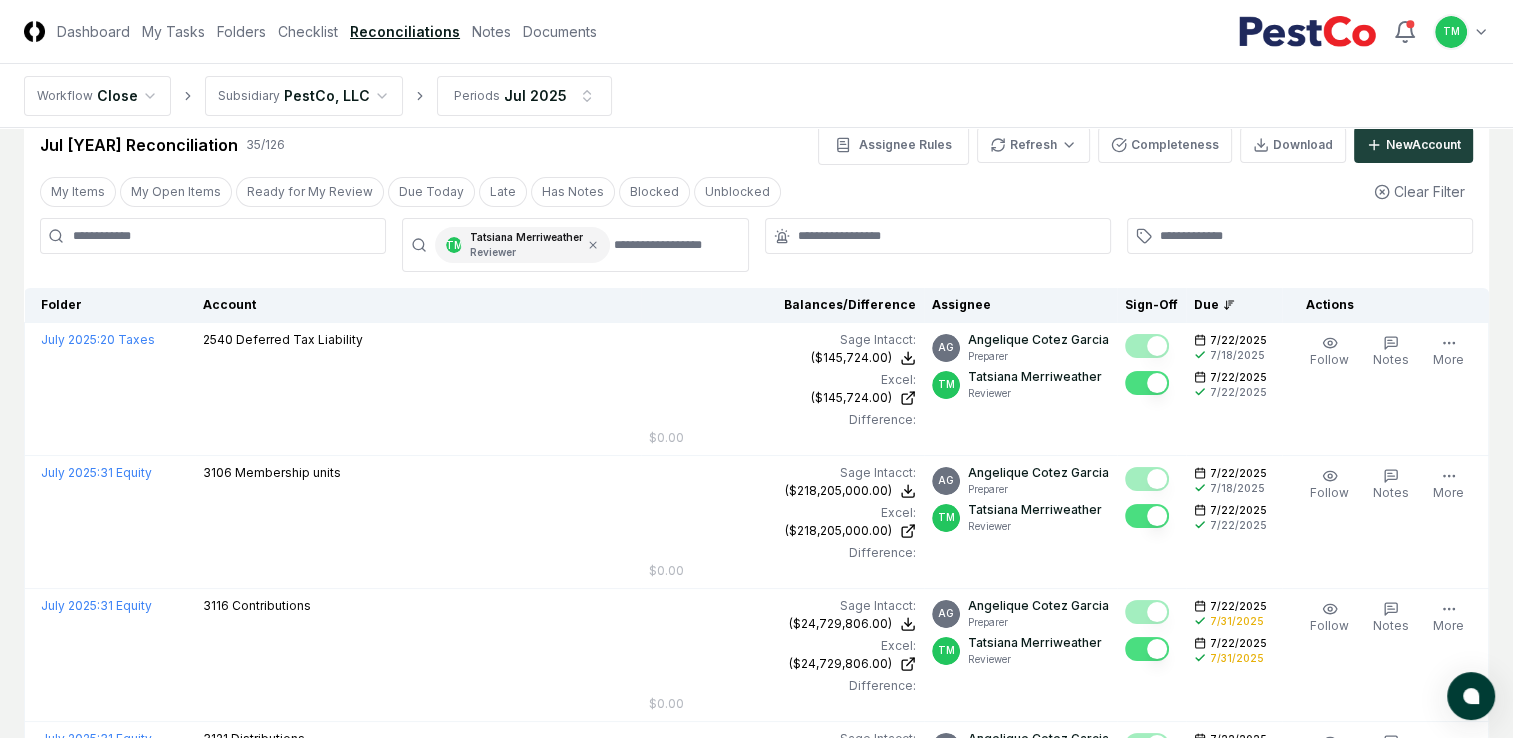 scroll, scrollTop: 0, scrollLeft: 0, axis: both 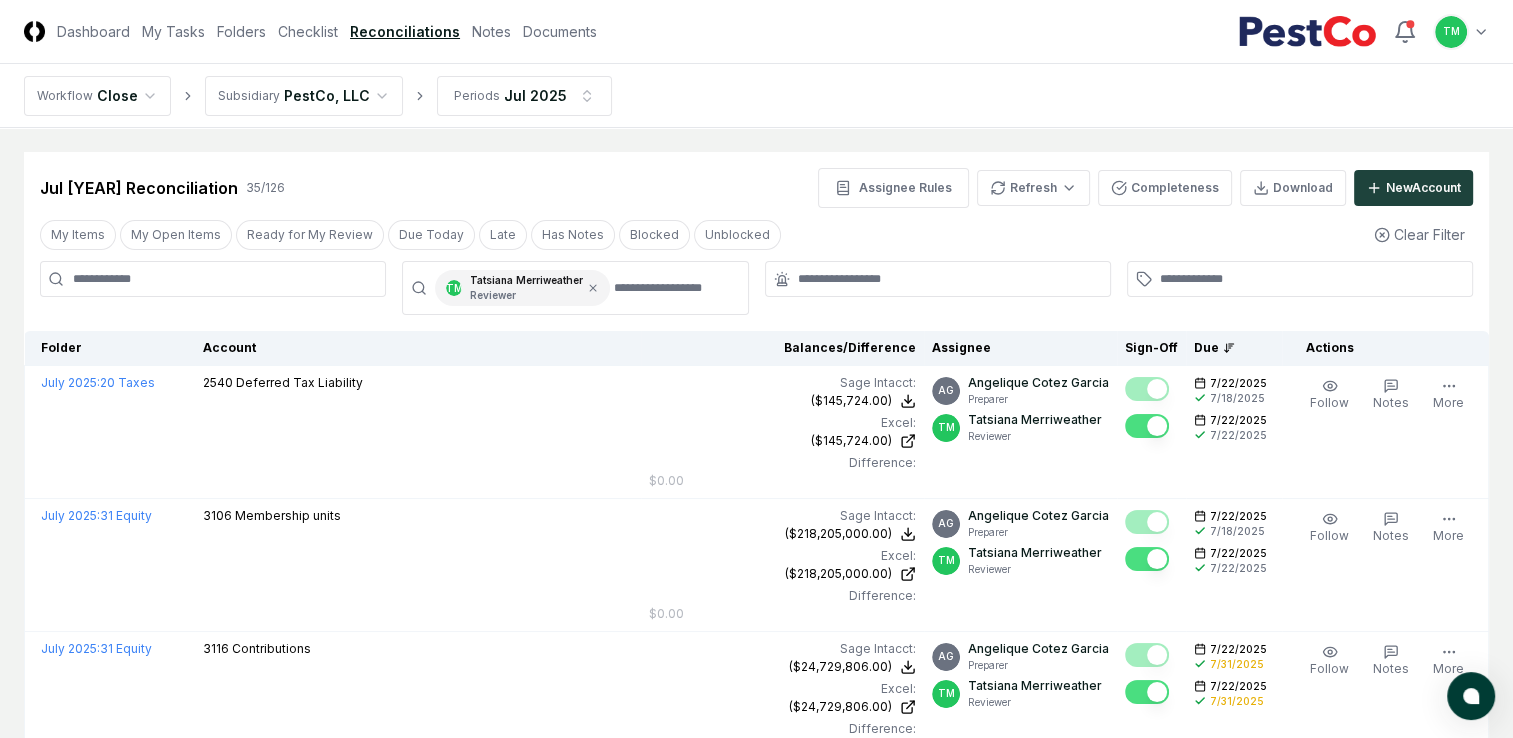 click 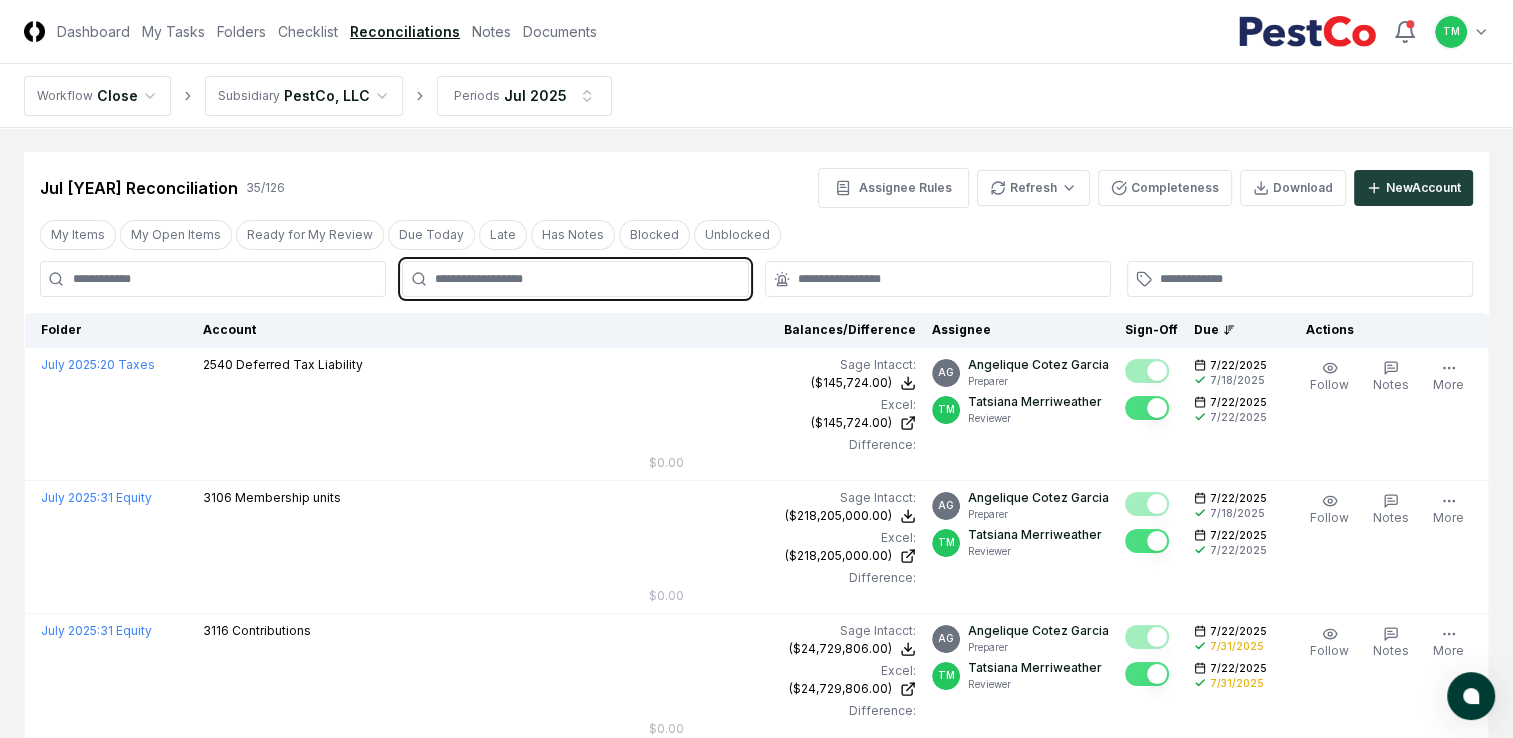 click at bounding box center [585, 279] 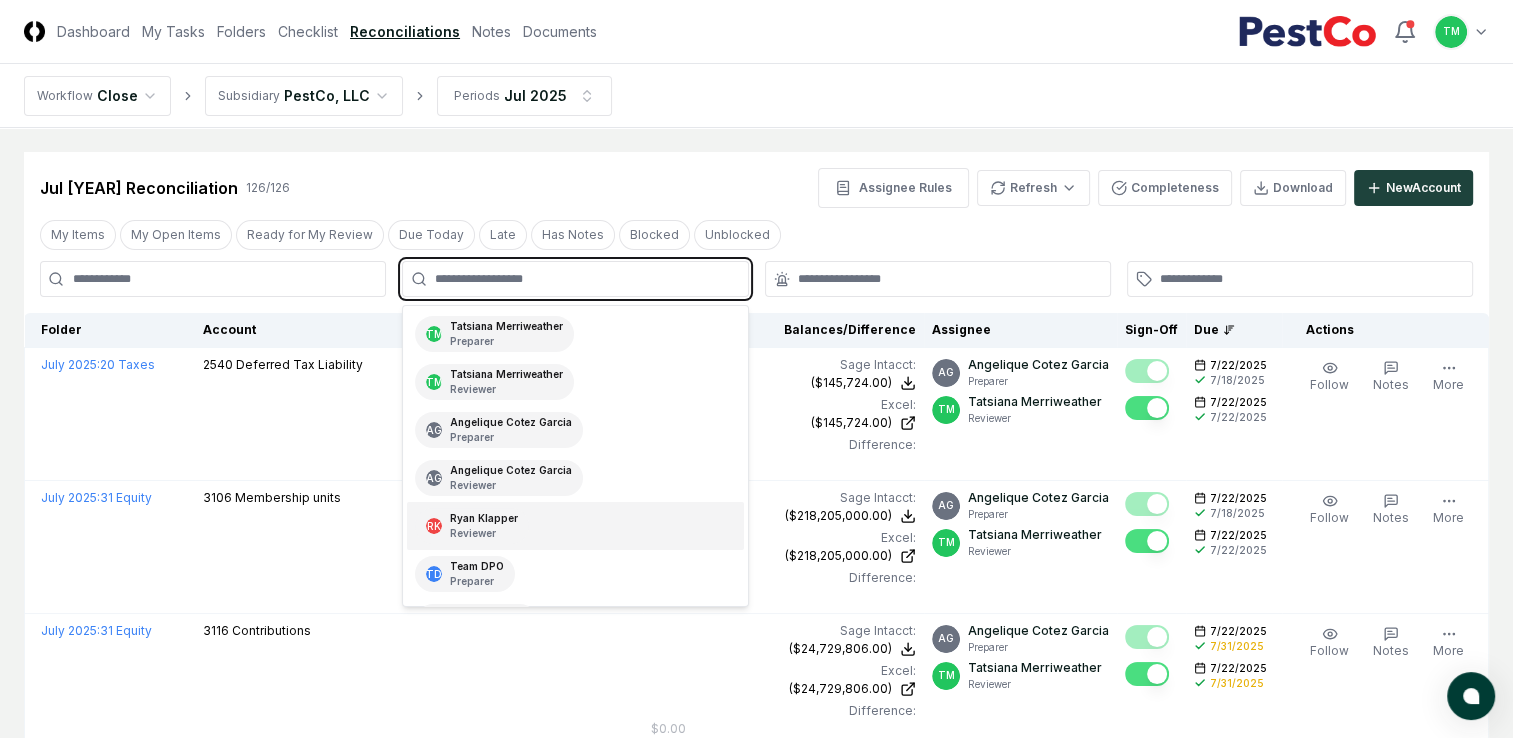 click on "Reviewer" at bounding box center [484, 533] 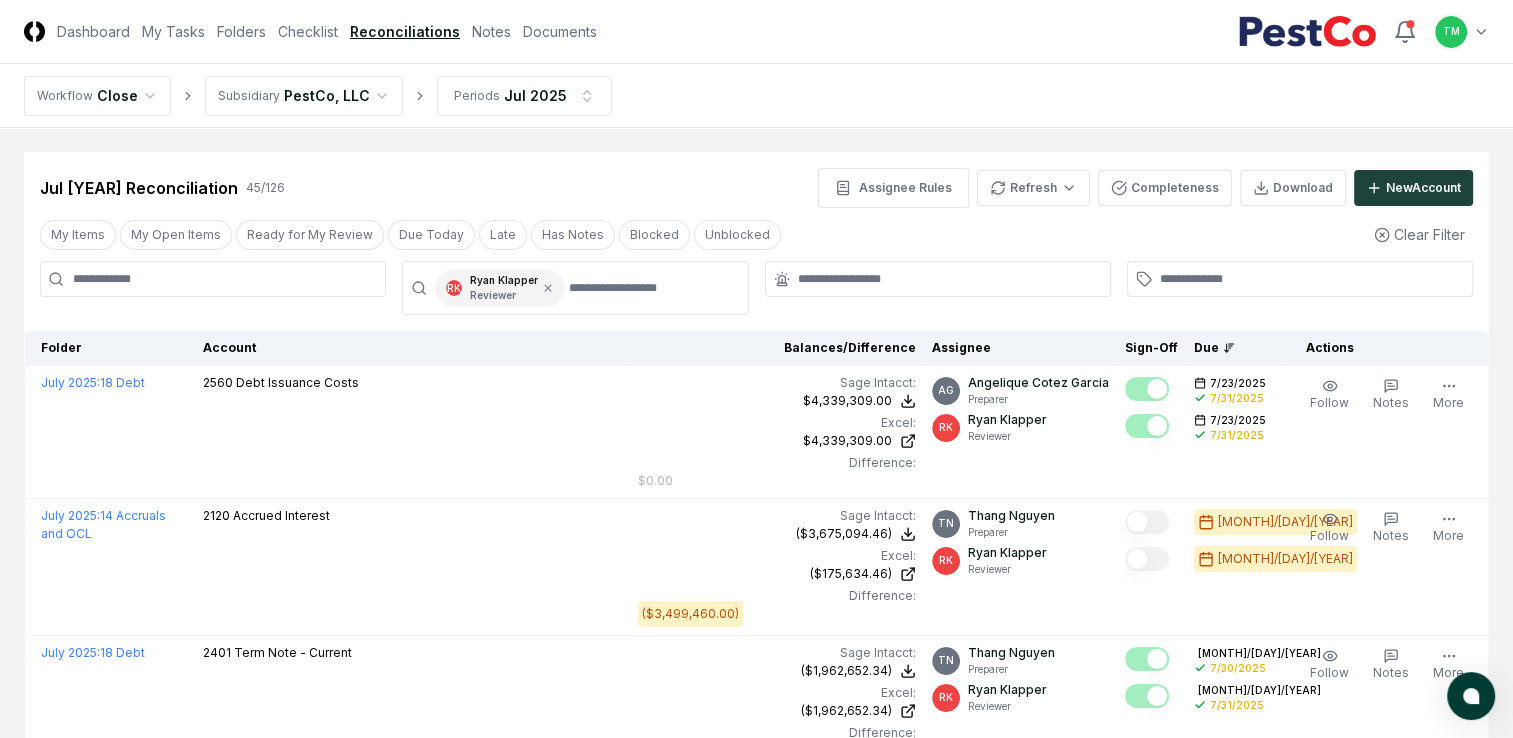 click on "CloseCore Dashboard My Tasks Folders Checklist Reconciliations Notes Documents Toggle navigation menu   TM Toggle user menu Workflow Close Subsidiary PestCo, LLC Periods Jul [YEAR] Cancel Reassign Jul [YEAR] Reconciliation 45 / 126 Assignee Rules Refresh Completeness Download New  Account My Items My Open Items Ready for My Review Due Today Late Has Notes Blocked Unblocked Clear Filter RK [FIRST] [LAST] Reviewer Folder Account Balances/Difference Per  Sage Intacct Per Excel Difference Assignee Sign-Off   Due Actions July [YEAR] :  18 Debt 2560   Debt Issuance Costs Sage Intacct : $4,339,309.00 Excel: $4,339,309.00 Difference: $0.00 $4,339,309.00 $4,339,309.00 $0.00 AG [FIRST] [LAST] Preparer RK [FIRST] [LAST] Reviewer [MONTH]/[DAY]/[YEAR] [MONTH]/[DAY]/[YEAR] [MONTH]/[DAY]/[YEAR] [MONTH]/[DAY]/[YEAR] Follow Notes Edit Task More July [YEAR] :  14 Accruals and OCL 2120   Accrued Interest Sage Intacct : ($3,675,094.46) Excel: ($175,634.46) Difference: ($3,499,460.00) ($3,675,094.46) ($175,634.46) ($3,499,460.00) TN [FIRST] [LAST] Preparer RK [FIRST] [LAST] More" at bounding box center [756, 3327] 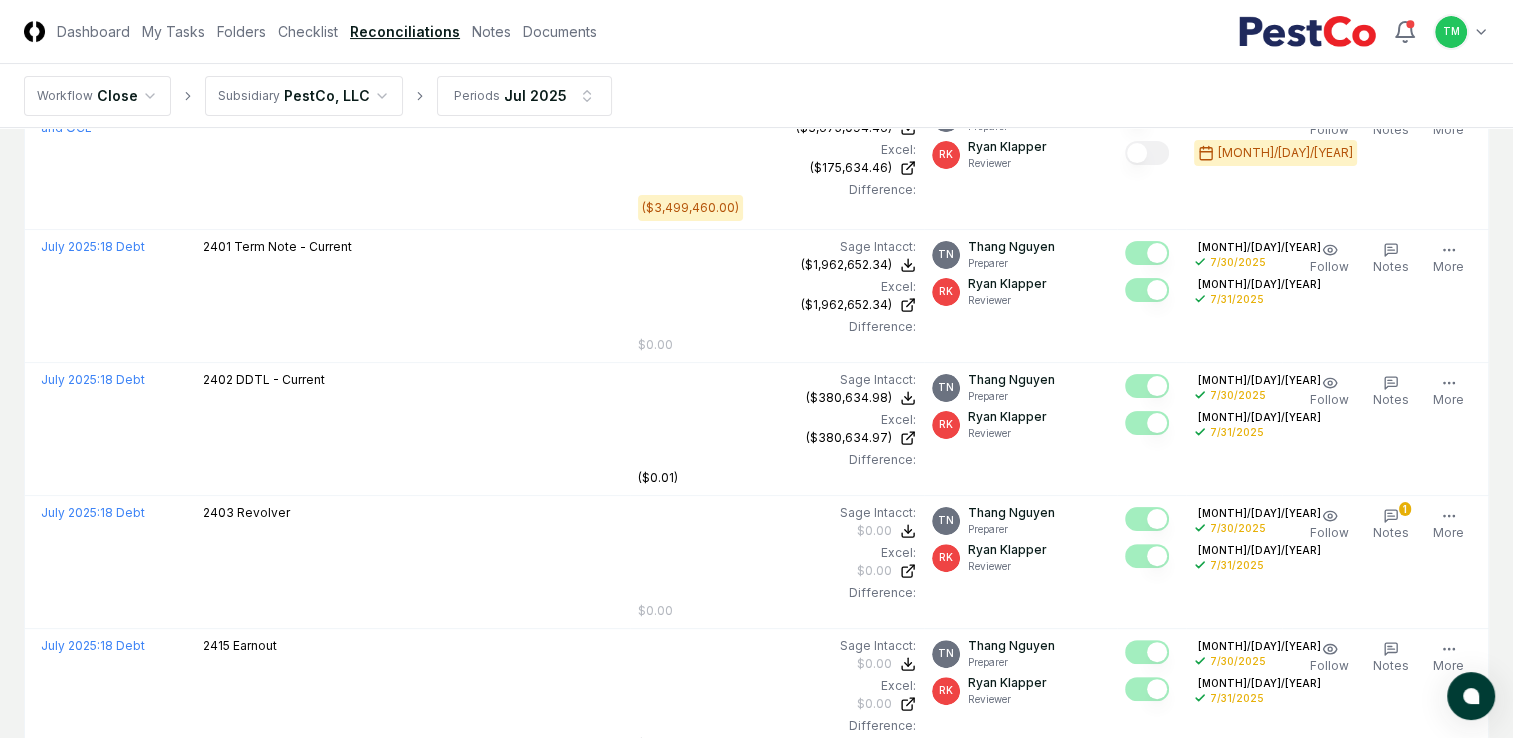 scroll, scrollTop: 0, scrollLeft: 0, axis: both 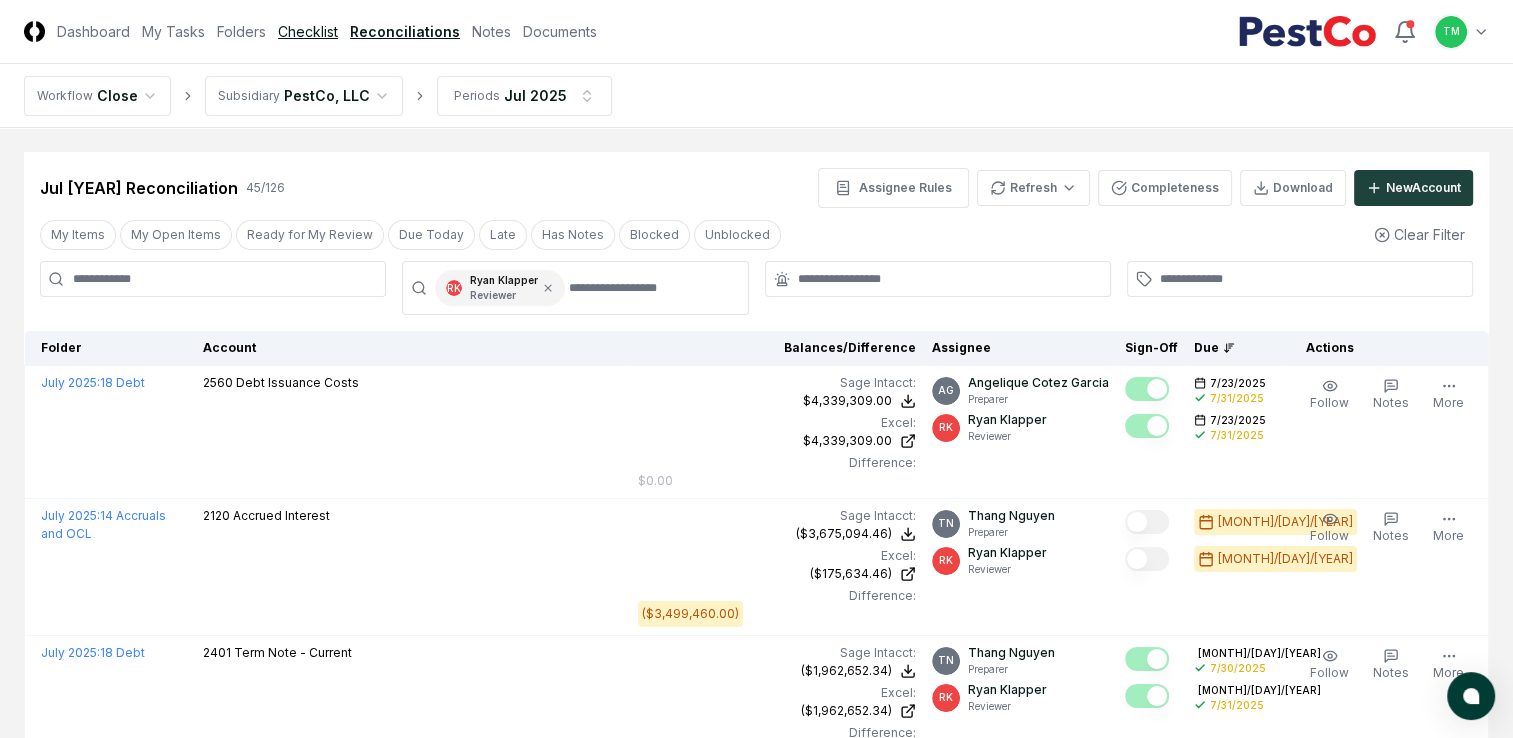 click on "Checklist" at bounding box center [308, 31] 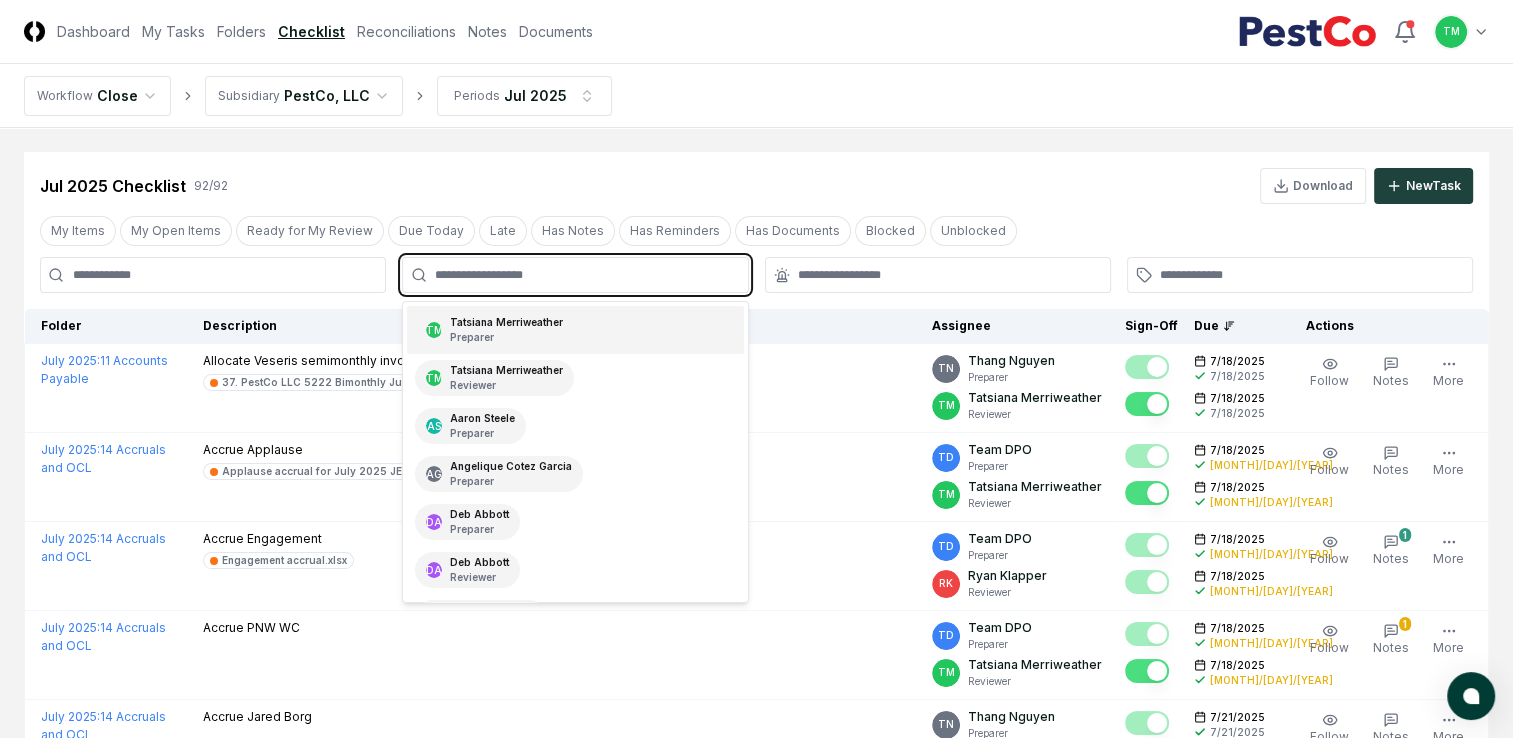 click at bounding box center (585, 275) 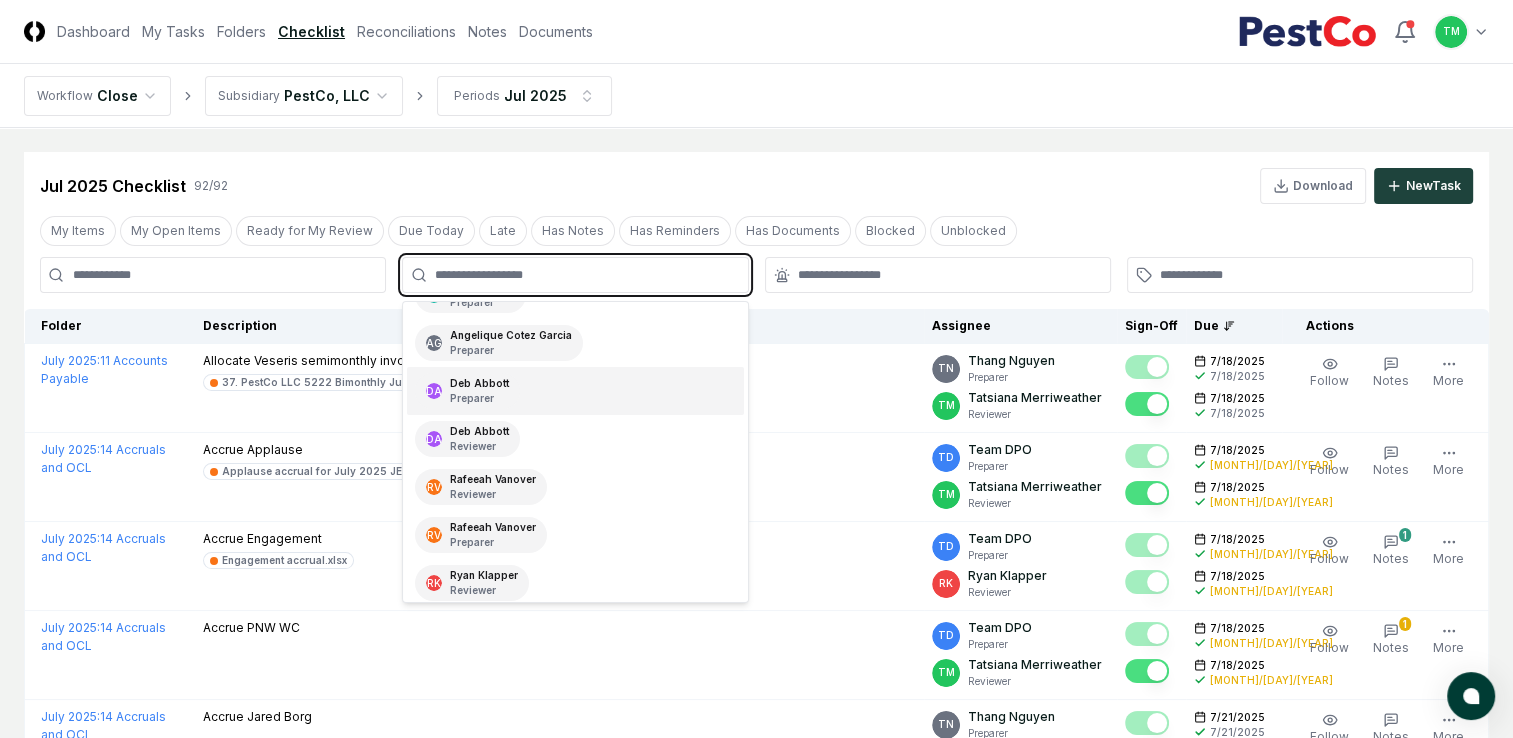 scroll, scrollTop: 200, scrollLeft: 0, axis: vertical 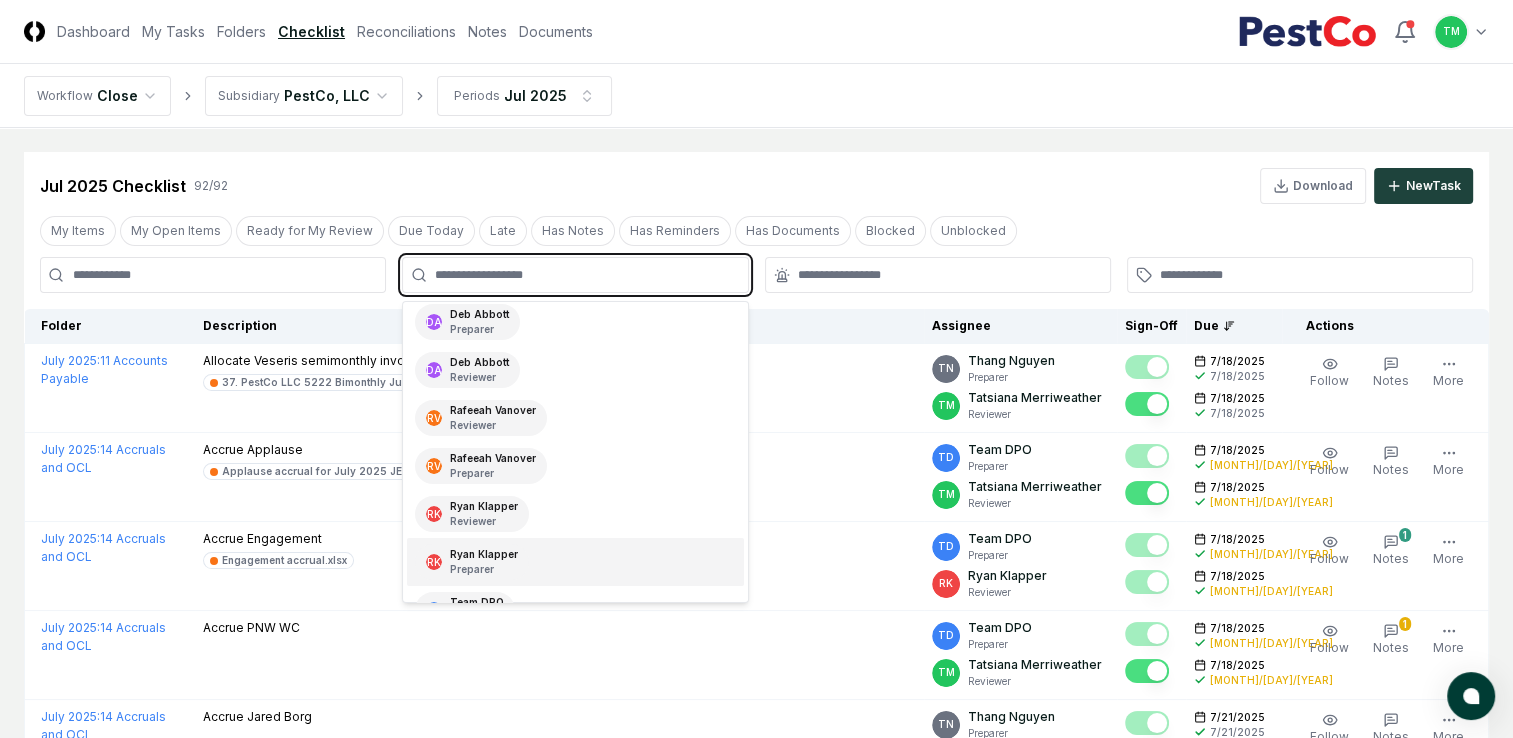 click on "Preparer" at bounding box center (484, 569) 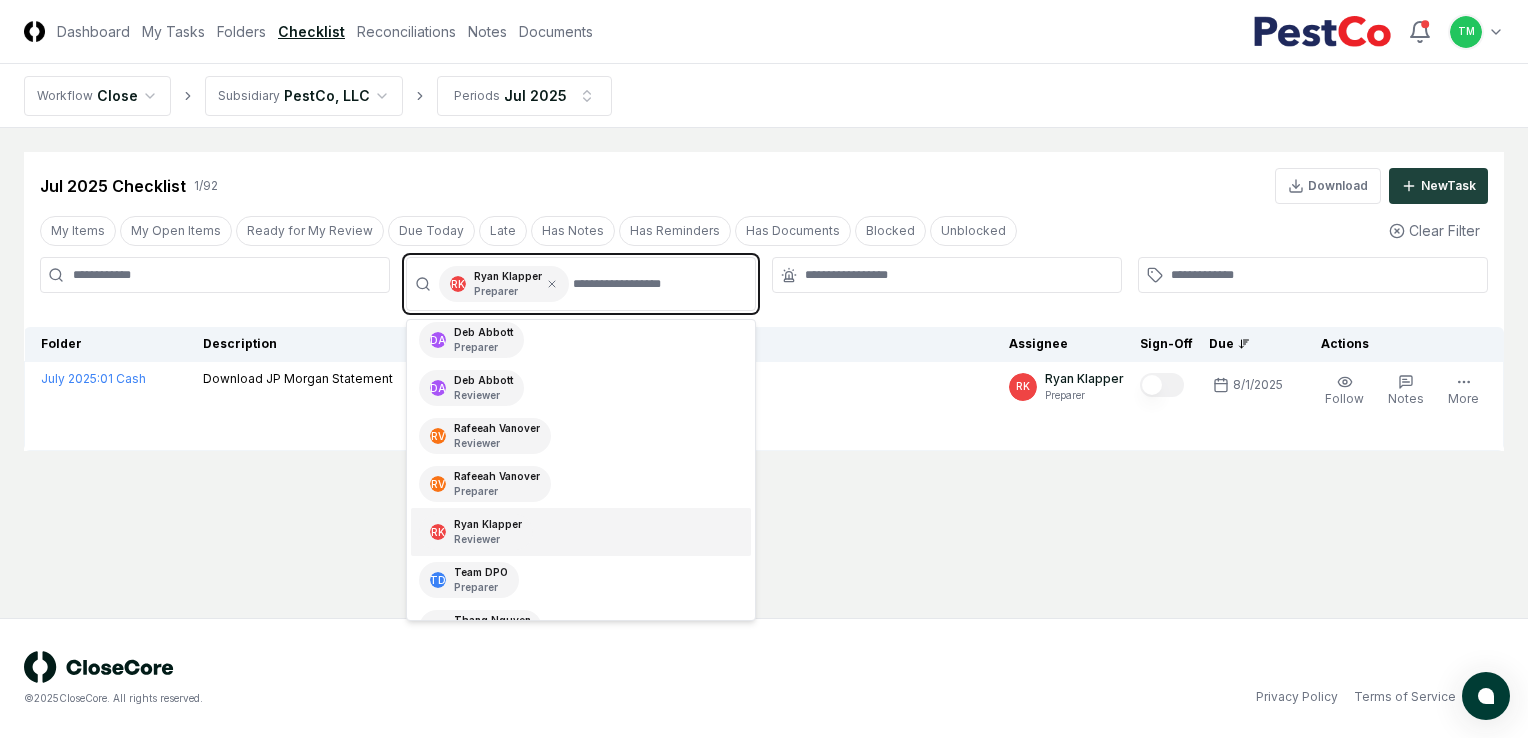 click on "[FIRST] [LAST] Reviewer" at bounding box center [488, 532] 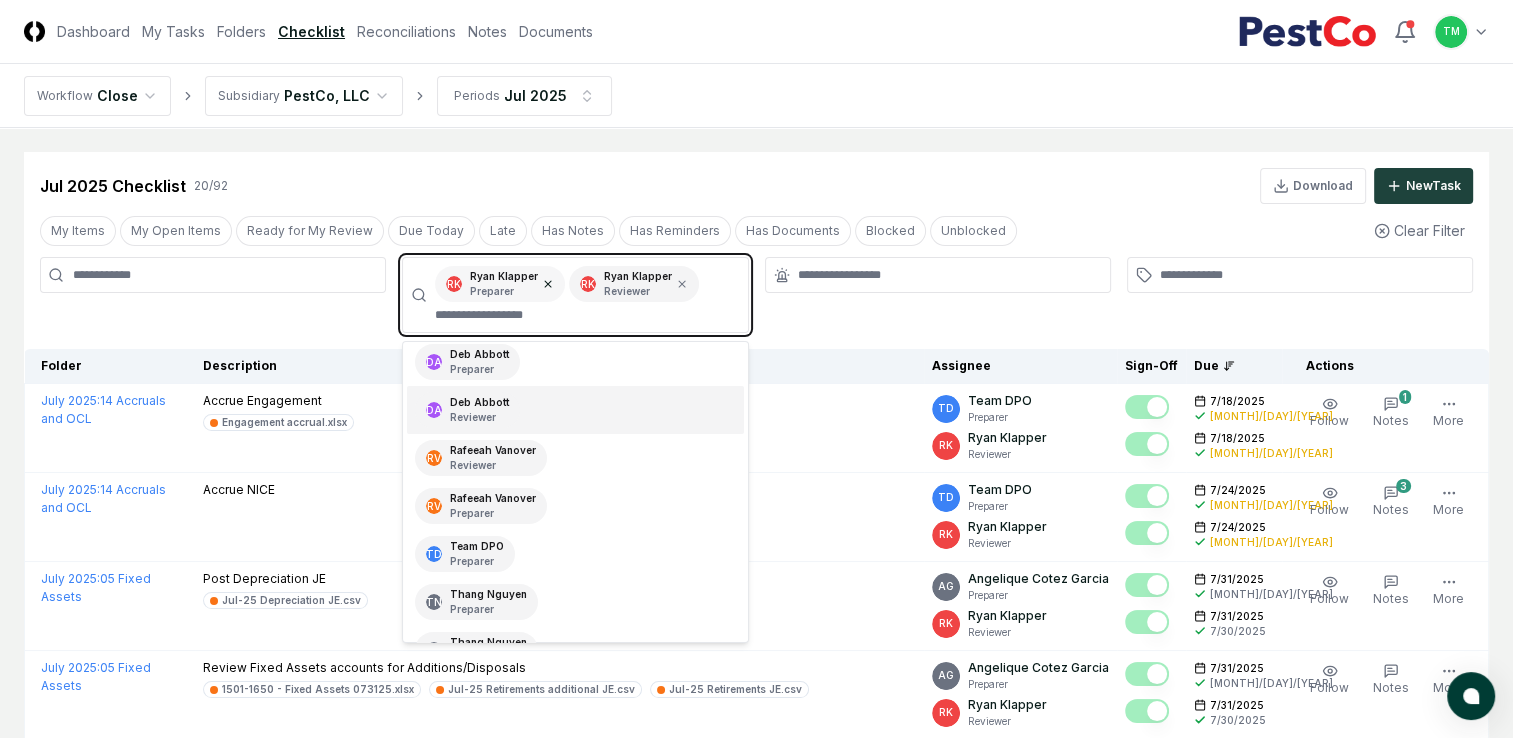 click 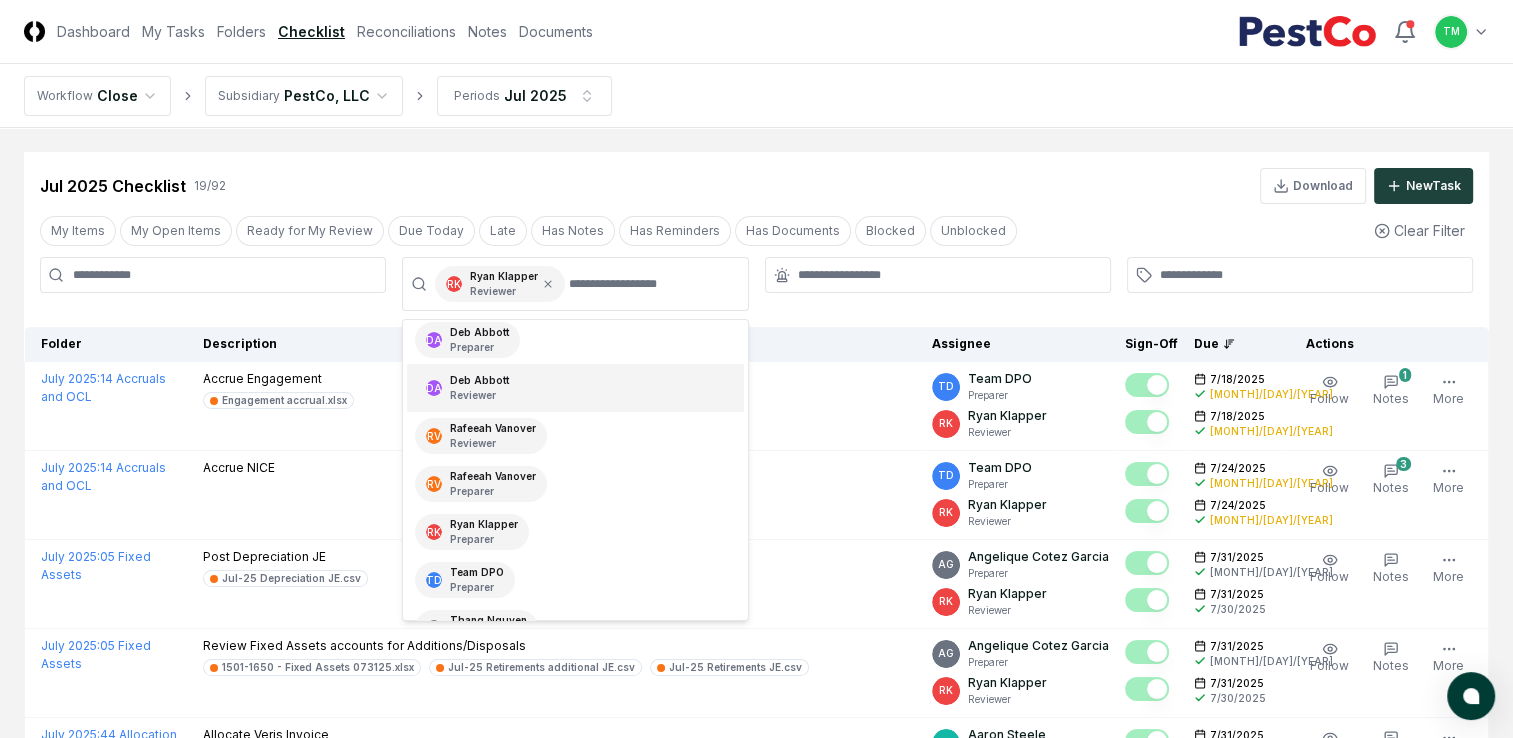 click on "CloseCore Dashboard My Tasks Folders Checklist Reconciliations Notes Documents Toggle navigation menu   TM Toggle user menu Workflow Close Subsidiary PestCo, LLC Periods Jul [YEAR] Cancel Reassign Jul [YEAR] Checklist 19 / 92 Download New  Task My Items My Open Items Ready for My Review Due Today Late Has Notes Has Reminders Has Documents Blocked Unblocked Clear Filter RK [FIRST] [LAST] Reviewer TM [FIRST] [LAST] Preparer TM [FIRST] [LAST] Reviewer AS [FIRST] [LAST] Preparer AG [FIRST] [LAST] Preparer DA [FIRST] [LAST] Preparer DA [FIRST] [LAST] Reviewer RV [FIRST] [LAST] Reviewer RV [FIRST] [LAST] Preparer RK [FIRST] [LAST] Preparer TD Team DPO Preparer TN [FIRST] [LAST] Preparer TN [FIRST] [LAST] Reviewer VS [FIRST] [LAST] Reviewer VS [FIRST] [LAST] Preparer Folder Description Assignee Sign-Off   Due Actions July [YEAR] :  14 Accruals and OCL Accrue Engagement Engagement accrual.xlsx TD Team DPO Preparer RK [FIRST] [LAST] Reviewer [MONTH]/[DAY]/[YEAR] [MONTH]/[DAY]/[YEAR] [MONTH]/[DAY]/[YEAR] [MONTH]/[DAY]/[YEAR] Follow 1 Notes 1 Upload Reminder :" at bounding box center (756, 1098) 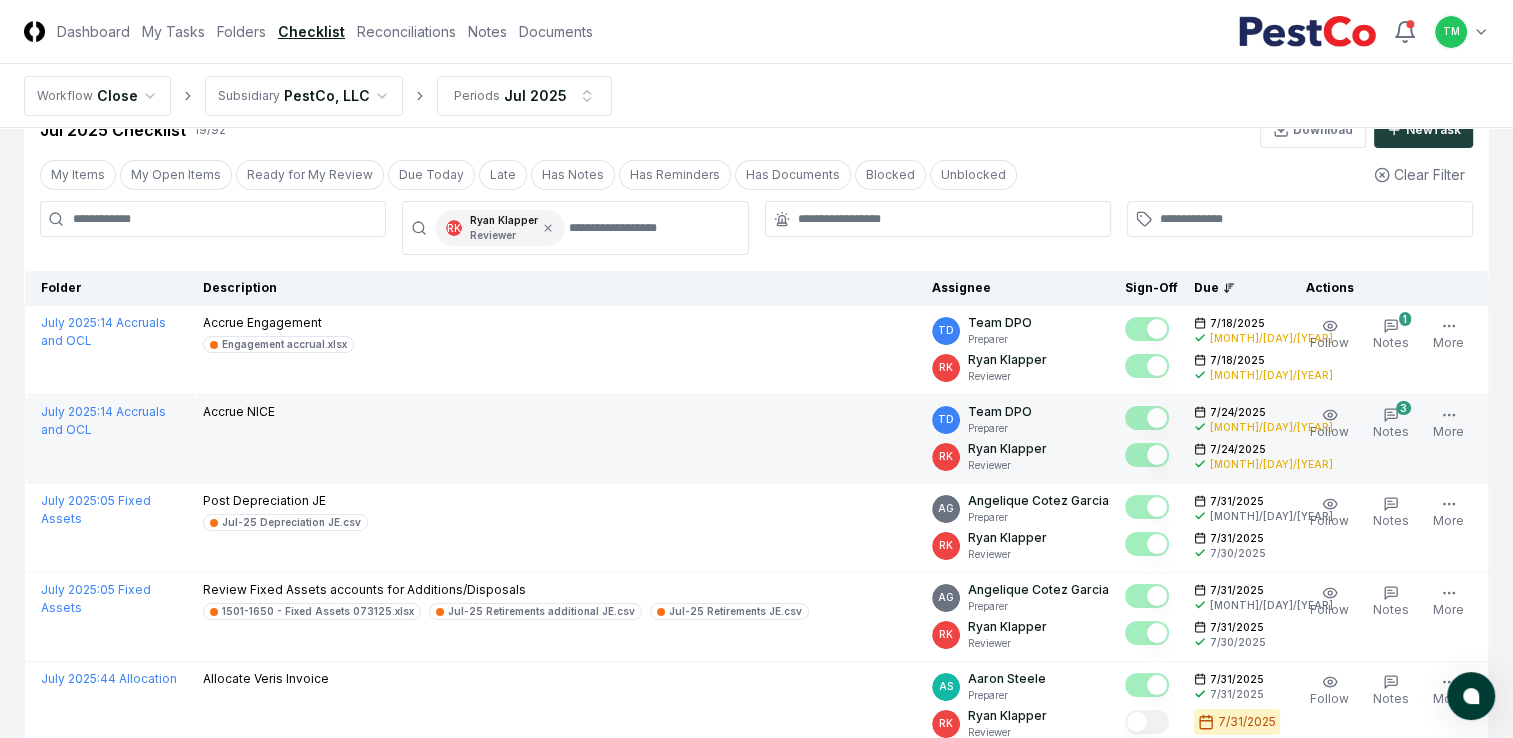 scroll, scrollTop: 0, scrollLeft: 0, axis: both 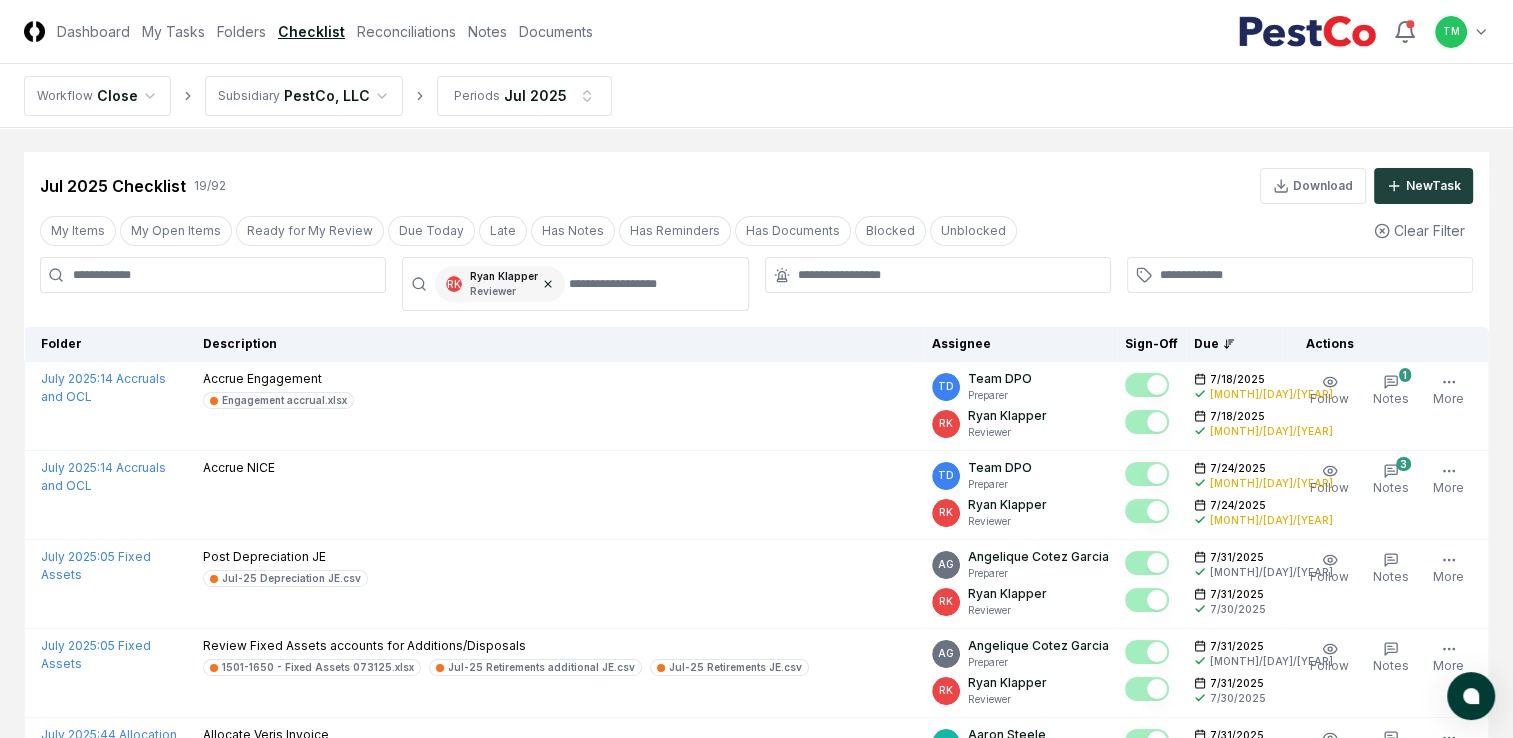 click 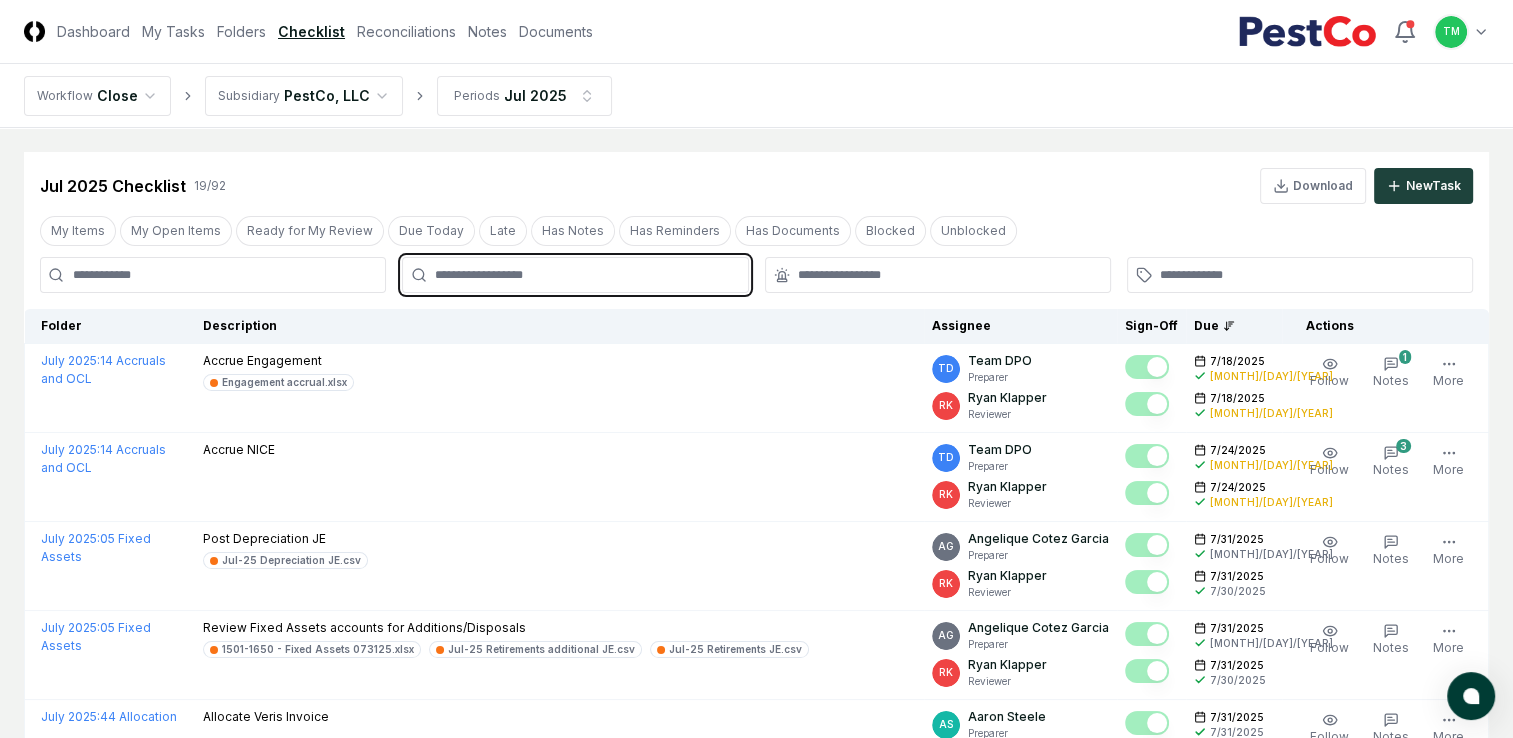 click at bounding box center (585, 275) 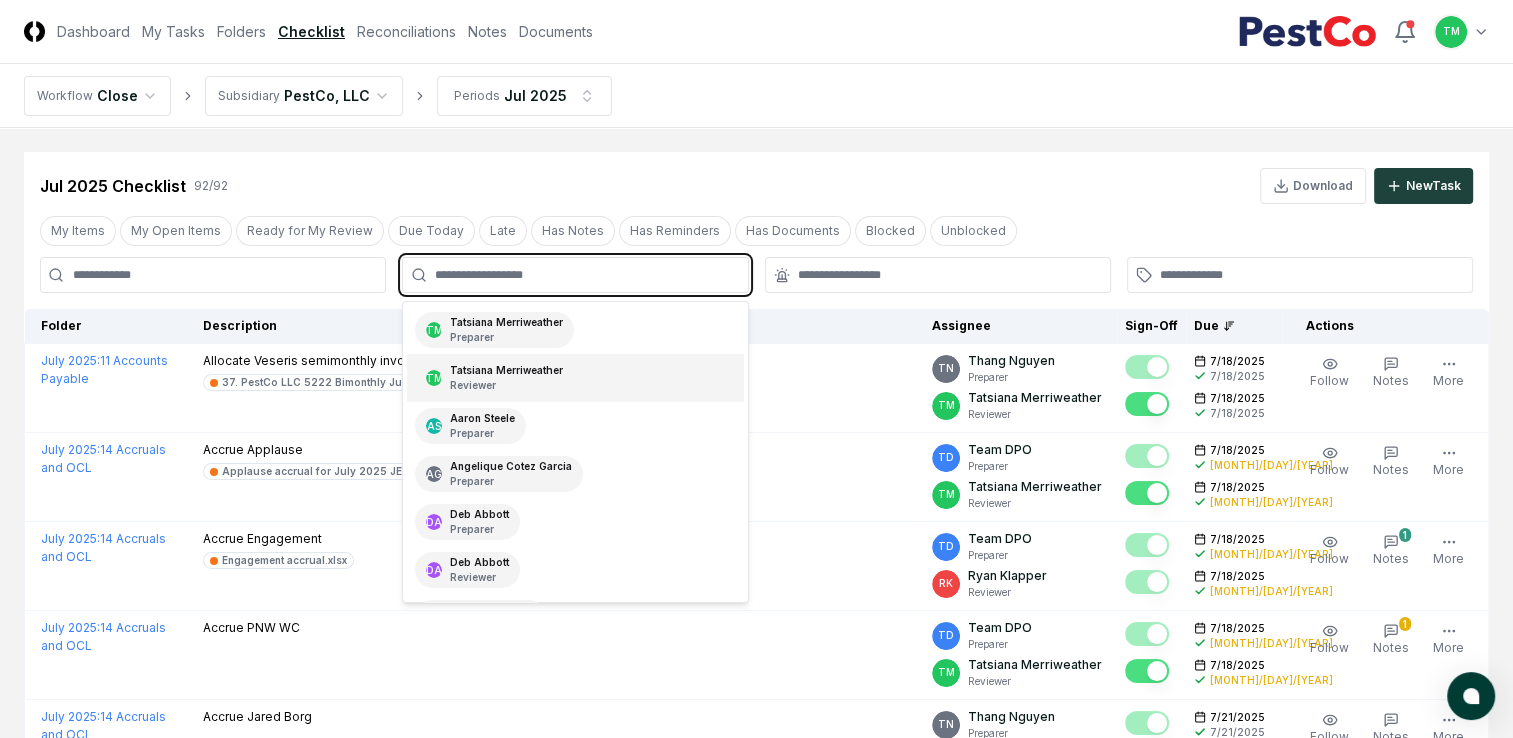 click on "[FIRST] [LAST] Reviewer" at bounding box center [506, 378] 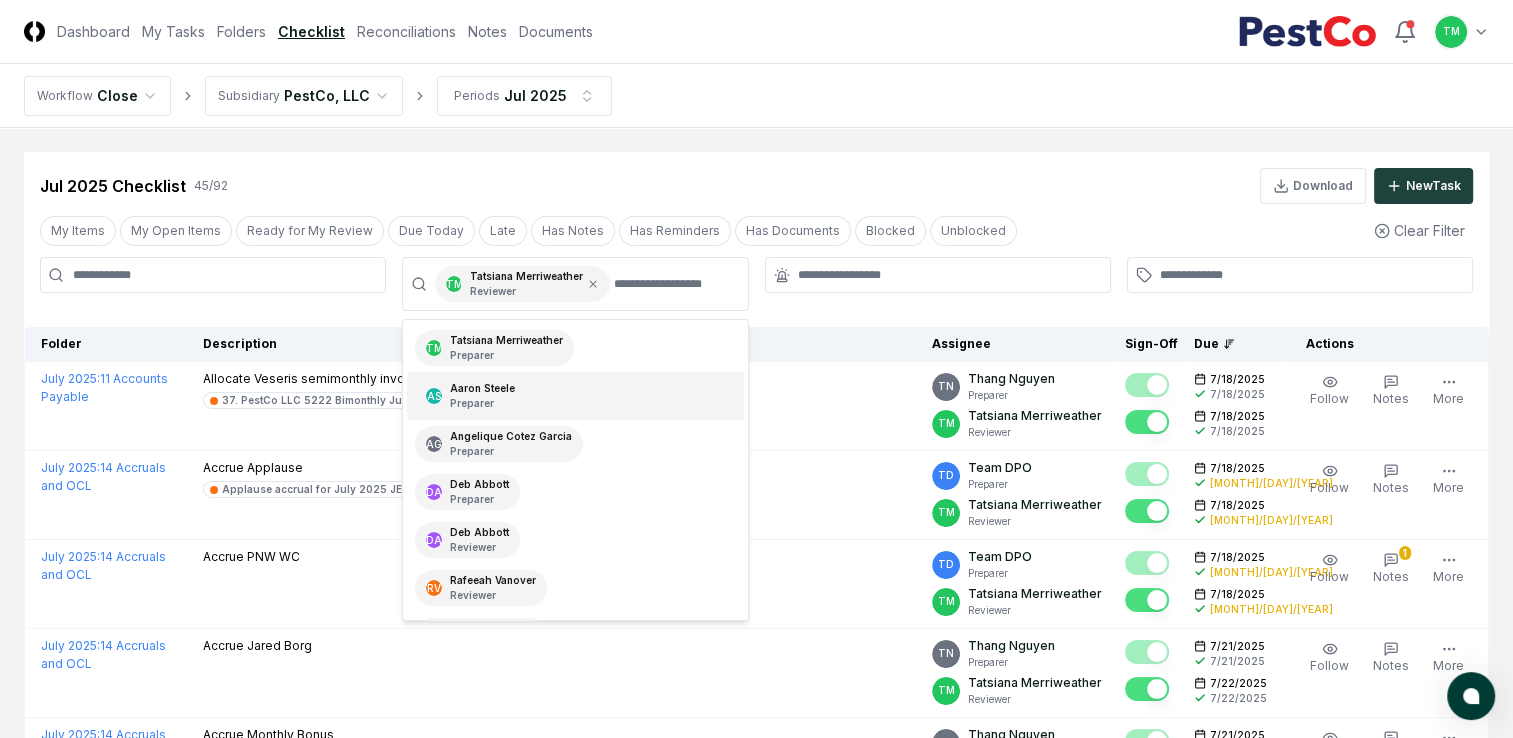 click on "CloseCore Dashboard My Tasks Folders Checklist Reconciliations Notes Documents Toggle navigation menu   TM Toggle user menu Workflow Close Subsidiary PestCo, LLC Periods Jul [YEAR] Cancel Reassign Jul [YEAR] Checklist 45 / 92 Download New  Task My Items My Open Items Ready for My Review Due Today Late Has Notes Has Reminders Has Documents Blocked Unblocked Clear Filter TM [FIRST] [LAST] Reviewer TM [FIRST] [LAST] Preparer AS [FIRST] [LAST] Preparer AG [FIRST] [LAST] Preparer DA [FIRST] [LAST] Preparer DA [FIRST] [LAST] Reviewer RV [FIRST] [LAST] Reviewer RV [FIRST] [LAST] Preparer RK [FIRST] [LAST] Reviewer RK [FIRST] [LAST] Preparer TD Team DPO Preparer TN [FIRST] [LAST] Preparer TN [FIRST] [LAST] Reviewer VS [FIRST] [LAST] Reviewer VS [FIRST] [LAST] Preparer Folder Description Assignee Sign-Off   Due Actions July [YEAR] :  11 Accounts Payable Allocate Veseris semimonthly invoices (1st Half) 37. PestCo LLC 5222 Bimonthly July 1 -15.xlsx TN [FIRST] [LAST] Preparer TM [FIRST] [LAST] Reviewer [MONTH]/[DAY]/[YEAR]" at bounding box center (756, 2255) 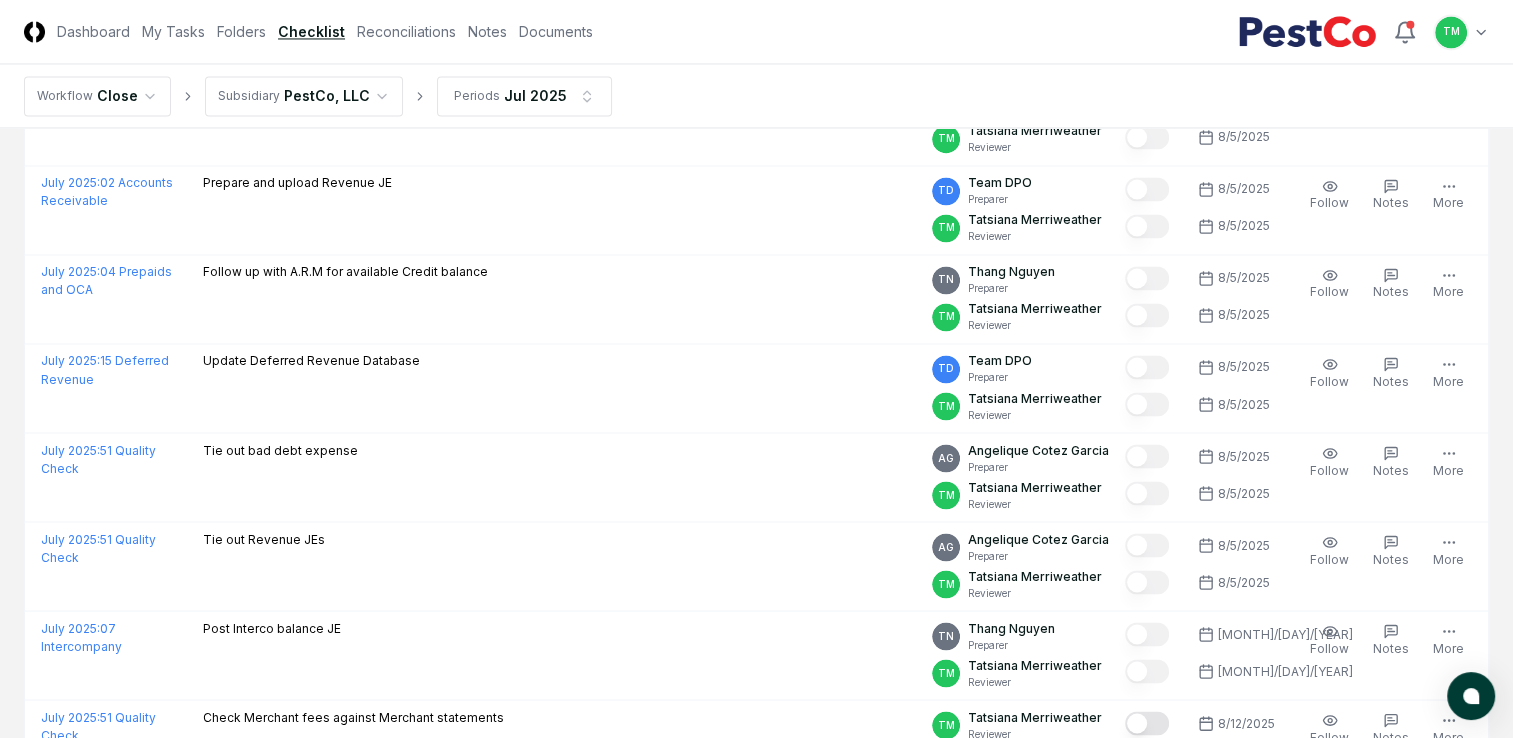 scroll, scrollTop: 3700, scrollLeft: 0, axis: vertical 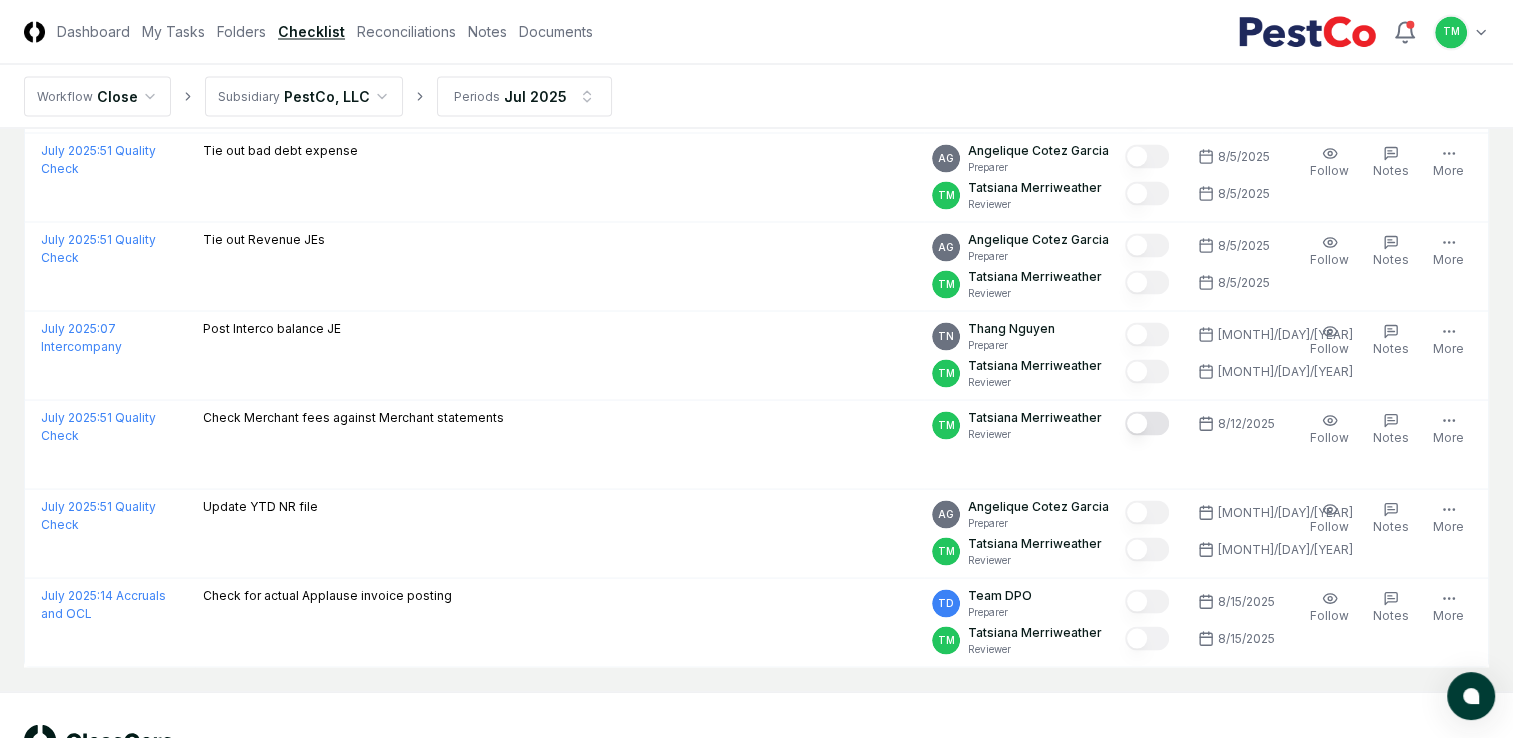 click on "CloseCore Dashboard My Tasks Folders Checklist Reconciliations Notes Documents Toggle navigation menu   TM Toggle user menu Workflow Close Subsidiary PestCo, LLC Periods Jul [YEAR] Cancel Reassign Jul [YEAR] Checklist 45 / 92 Download New  Task My Items My Open Items Ready for My Review Due Today Late Has Notes Has Reminders Has Documents Blocked Unblocked Clear Filter TM [FIRST] [LAST] Reviewer Folder Description Assignee Sign-Off   Due Actions July [YEAR] :  11 Accounts Payable Allocate Veseris semimonthly invoices (1st Half) 37. PestCo LLC 5222 Bimonthly July 1 -15.xlsx TN [FIRST] [LAST] Preparer TM [FIRST] [LAST] Reviewer [MONTH]/[DAY]/[YEAR] [MONTH]/[DAY]/[YEAR] [MONTH]/[DAY]/[YEAR] [MONTH]/[DAY]/[YEAR] Follow Notes 1 Upload Reminder Duplicate Edit Task More July [YEAR] :  14 Accruals and OCL Accrue Applause Applause accrual for July [YEAR] JE.xlsx TD Team DPO Preparer TM [FIRST] [LAST] Reviewer [MONTH]/[DAY]/[YEAR] [MONTH]/[DAY]/[YEAR] [MONTH]/[DAY]/[YEAR] [MONTH]/[DAY]/[YEAR] Order Follow Notes 1 Upload Reminder Duplicate Edit Task More July [YEAR] :  14 Accruals and OCL TD TM 1" at bounding box center [756, -1445] 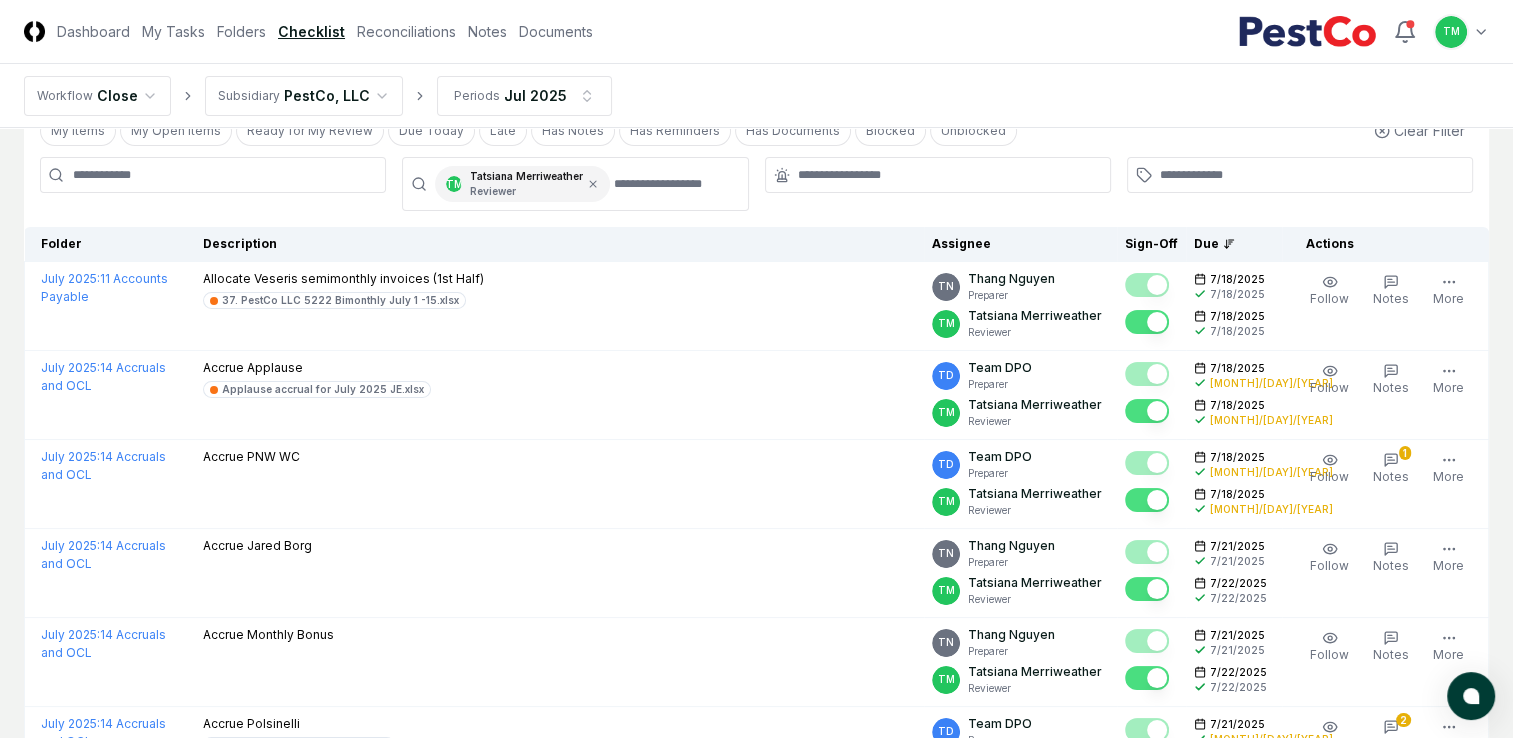 scroll, scrollTop: 0, scrollLeft: 0, axis: both 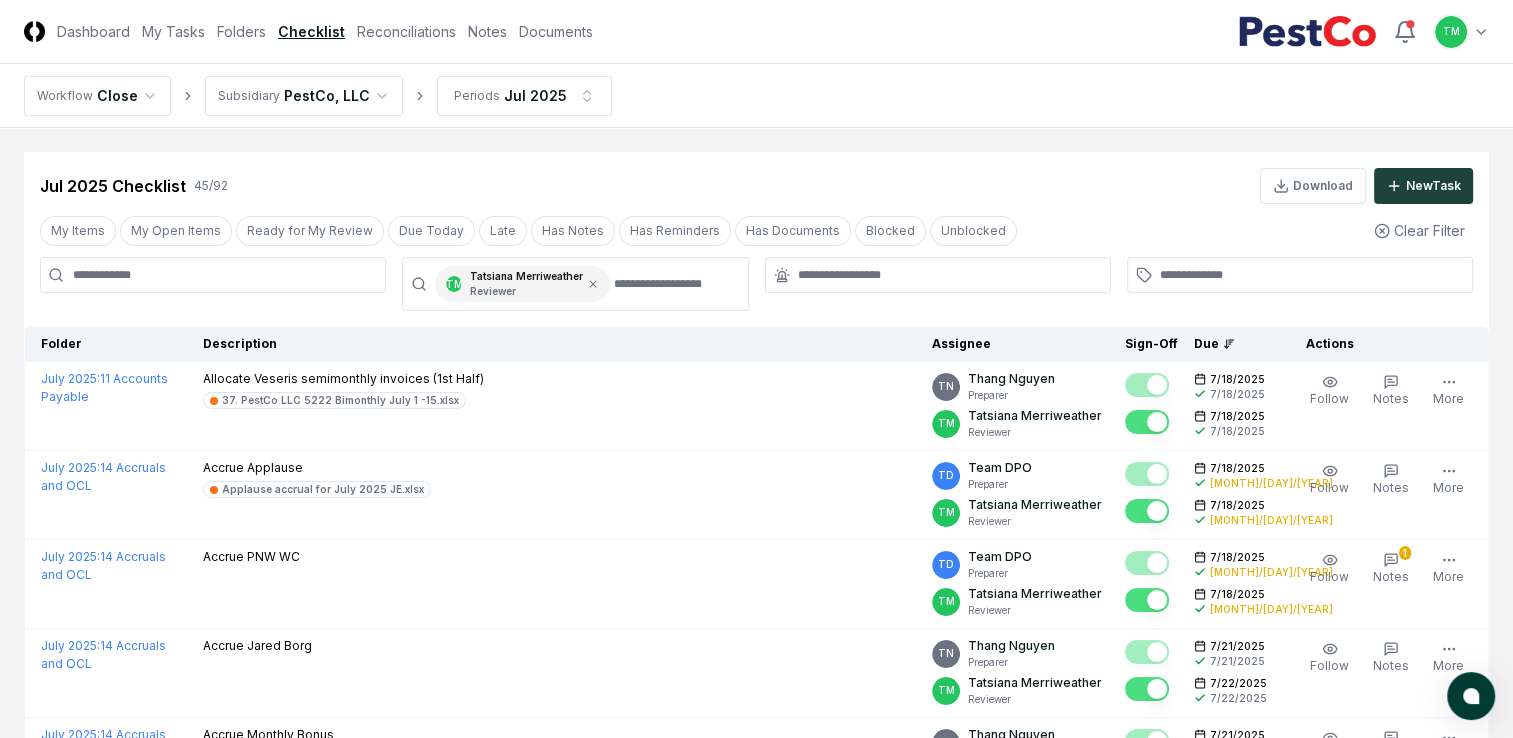 click 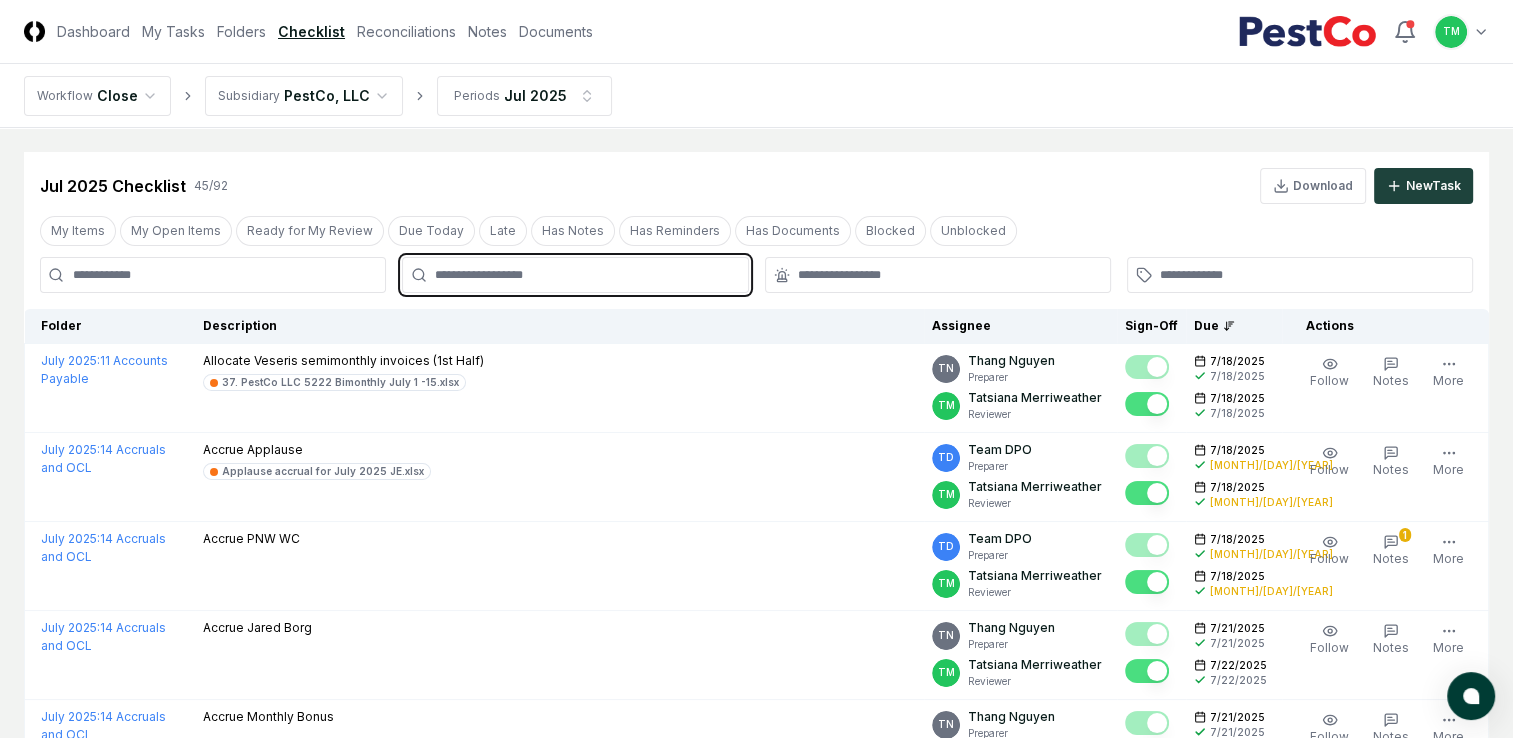 click at bounding box center [585, 275] 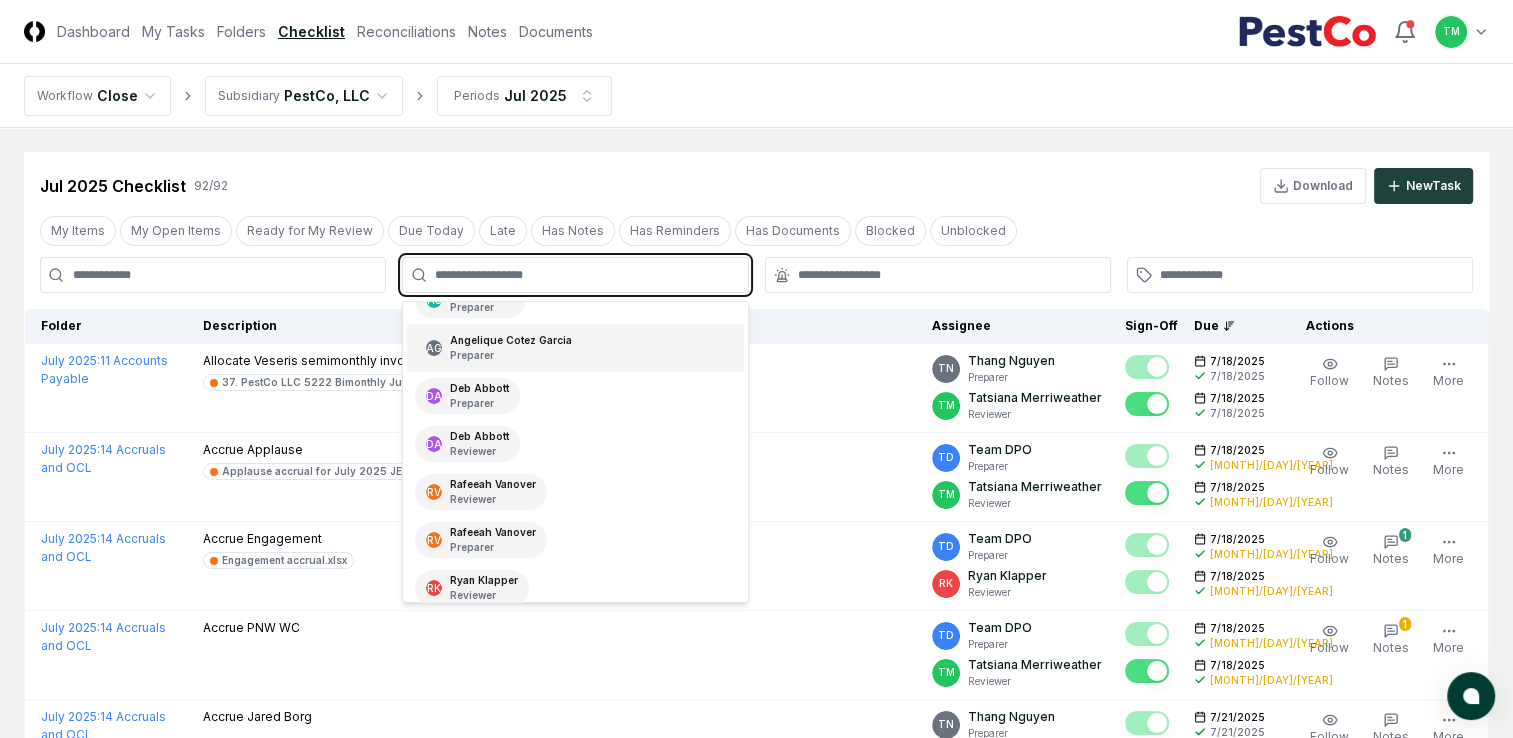 scroll, scrollTop: 200, scrollLeft: 0, axis: vertical 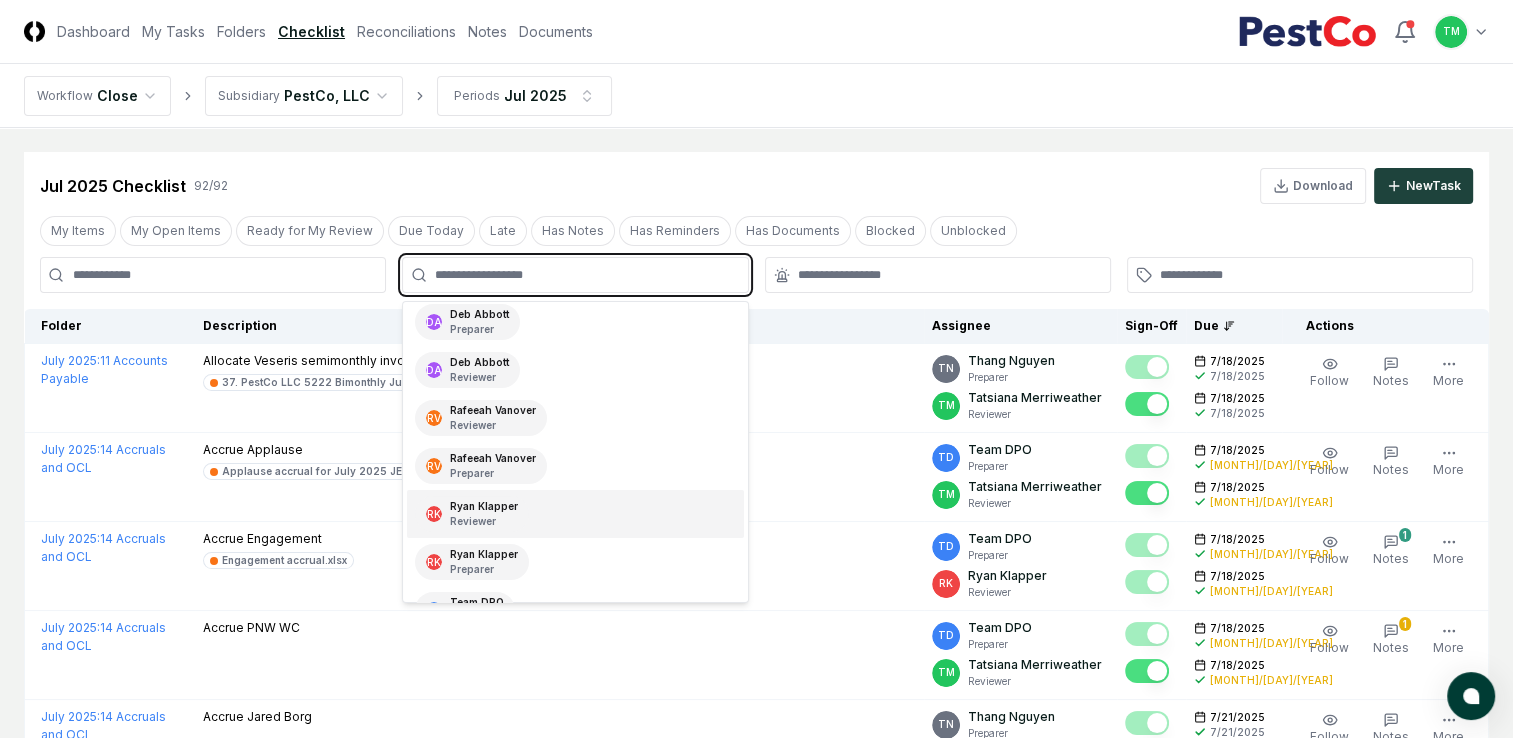 click on "[FIRST] [LAST] Reviewer" at bounding box center (484, 514) 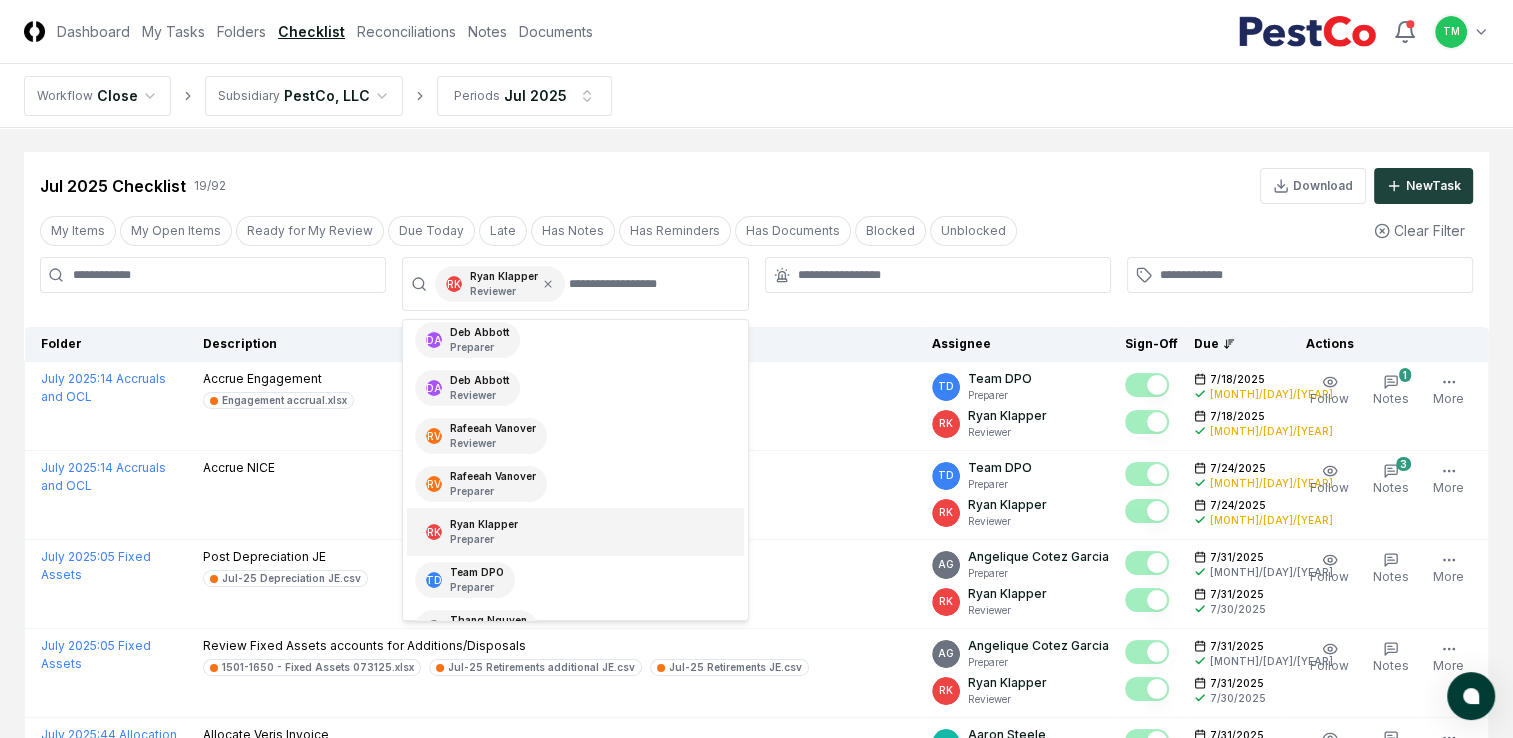click on "CloseCore Dashboard My Tasks Folders Checklist Reconciliations Notes Documents Toggle navigation menu   TM Toggle user menu Workflow Close Subsidiary PestCo, LLC Periods Jul [YEAR] Cancel Reassign Jul [YEAR] Checklist 19 / 92 Download New  Task My Items My Open Items Ready for My Review Due Today Late Has Notes Has Reminders Has Documents Blocked Unblocked Clear Filter RK [FIRST] [LAST] Reviewer TM [FIRST] [LAST] Preparer TM [FIRST] [LAST] Reviewer AS [FIRST] [LAST] Preparer AG [FIRST] [LAST] Preparer DA [FIRST] [LAST] Preparer DA [FIRST] [LAST] Reviewer RV [FIRST] [LAST] Reviewer RV [FIRST] [LAST] Preparer RK [FIRST] [LAST] Preparer TD Team DPO Preparer TN [FIRST] [LAST] Preparer TN [FIRST] [LAST] Reviewer VS [FIRST] [LAST] Reviewer VS [FIRST] [LAST] Preparer Folder Description Assignee Sign-Off   Due Actions July [YEAR] :  14 Accruals and OCL Accrue Engagement Engagement accrual.xlsx TD Team DPO Preparer RK [FIRST] [LAST] Reviewer [MONTH]/[DAY]/[YEAR] [MONTH]/[DAY]/[YEAR] [MONTH]/[DAY]/[YEAR] [MONTH]/[DAY]/[YEAR] Follow 1 Notes 1 Upload Reminder :" at bounding box center (756, 1098) 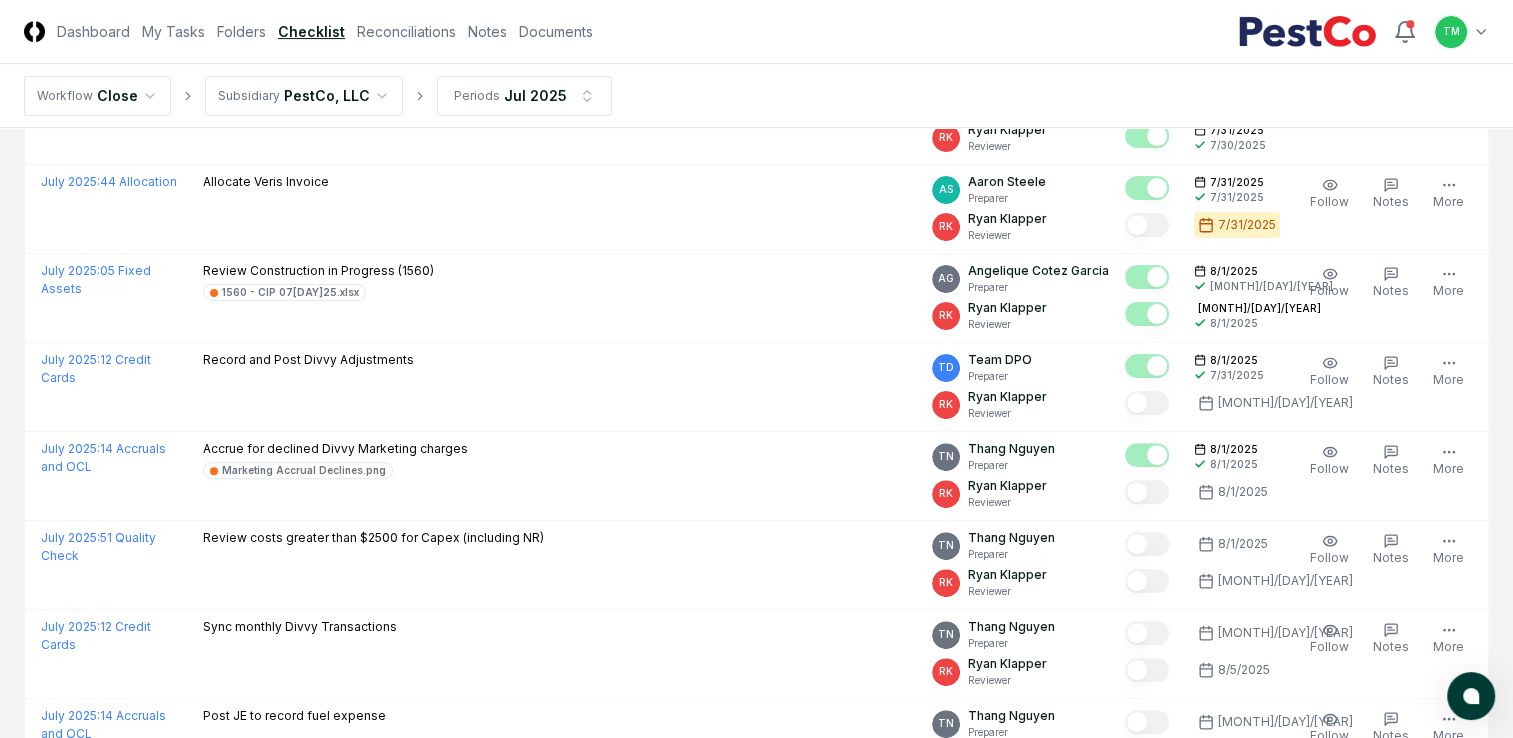 scroll, scrollTop: 53, scrollLeft: 0, axis: vertical 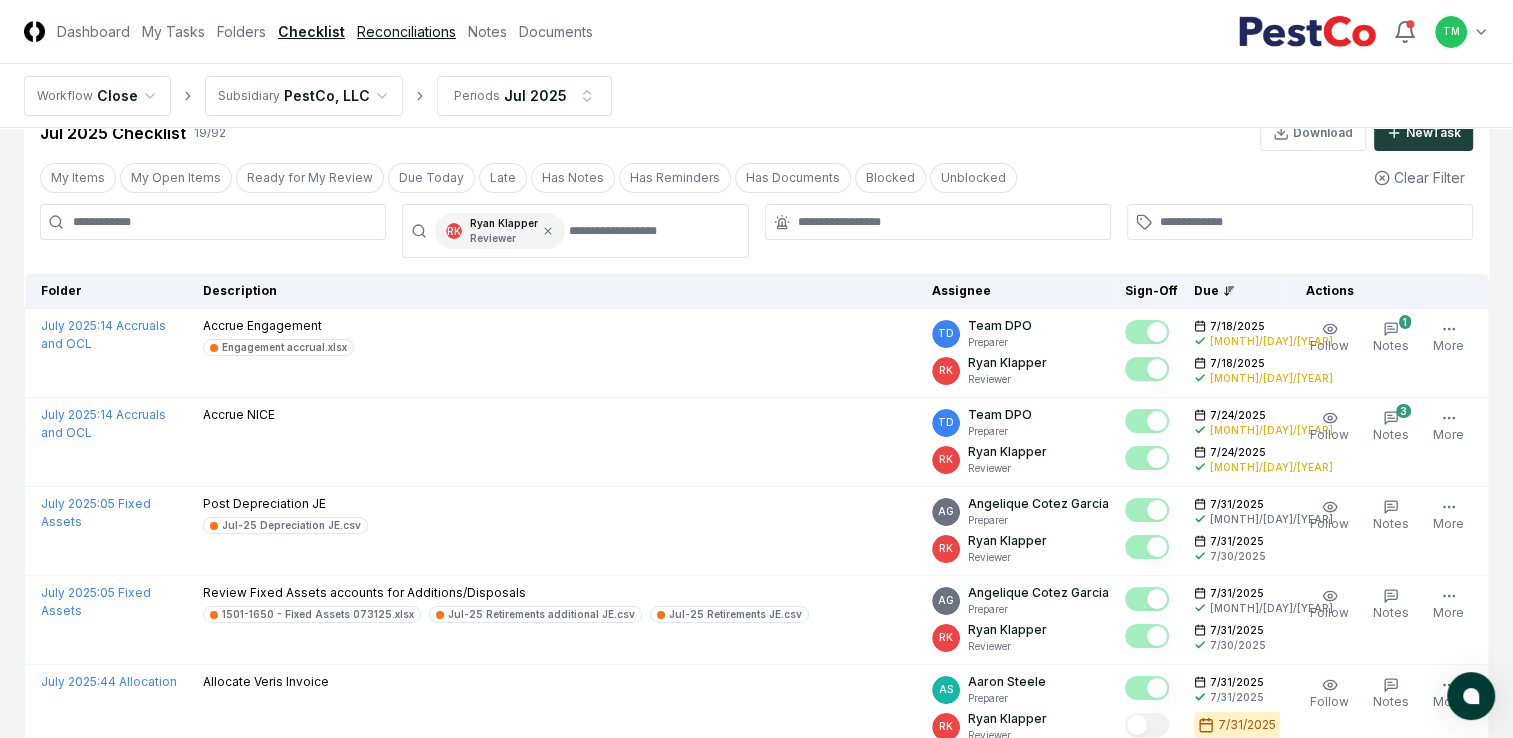 click on "Reconciliations" at bounding box center (406, 31) 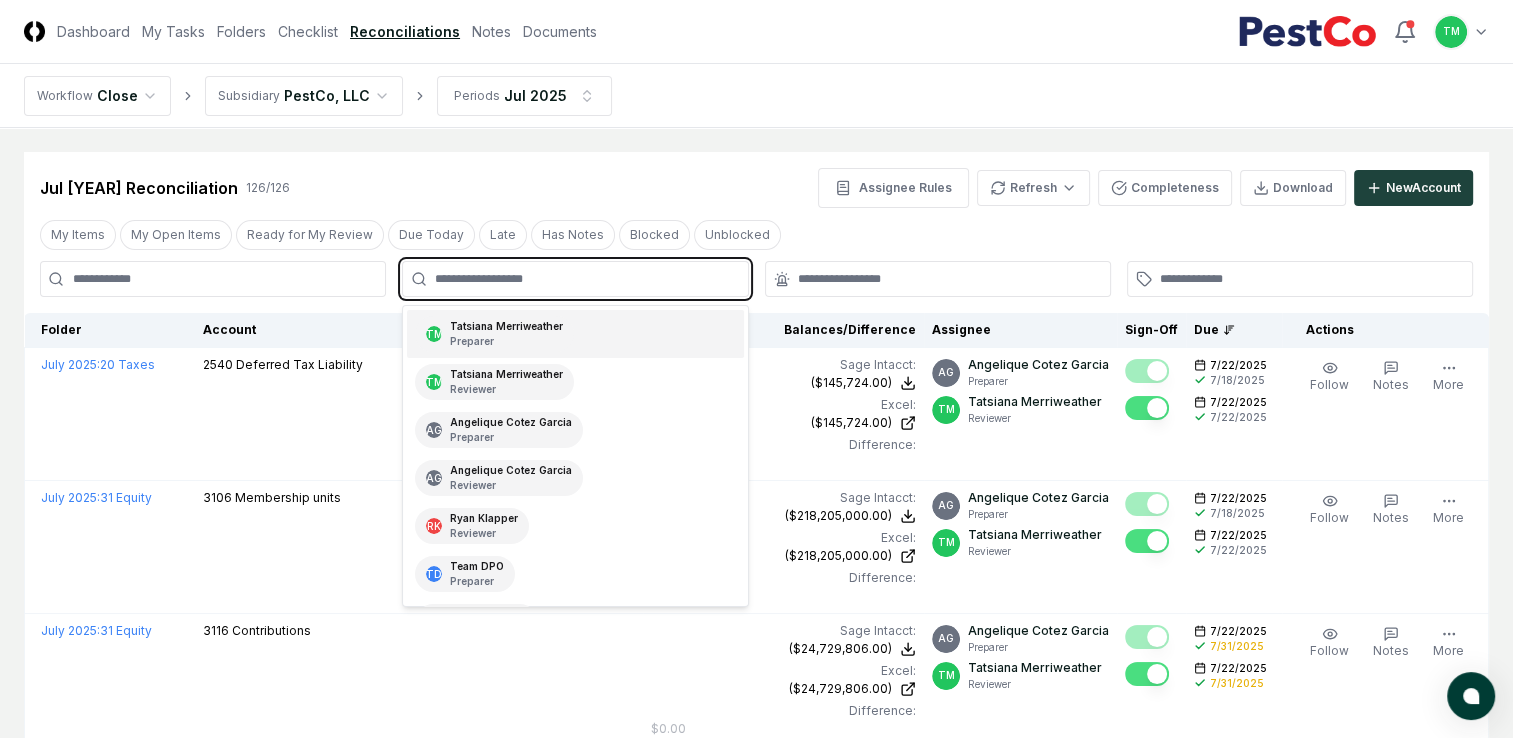 click at bounding box center (585, 279) 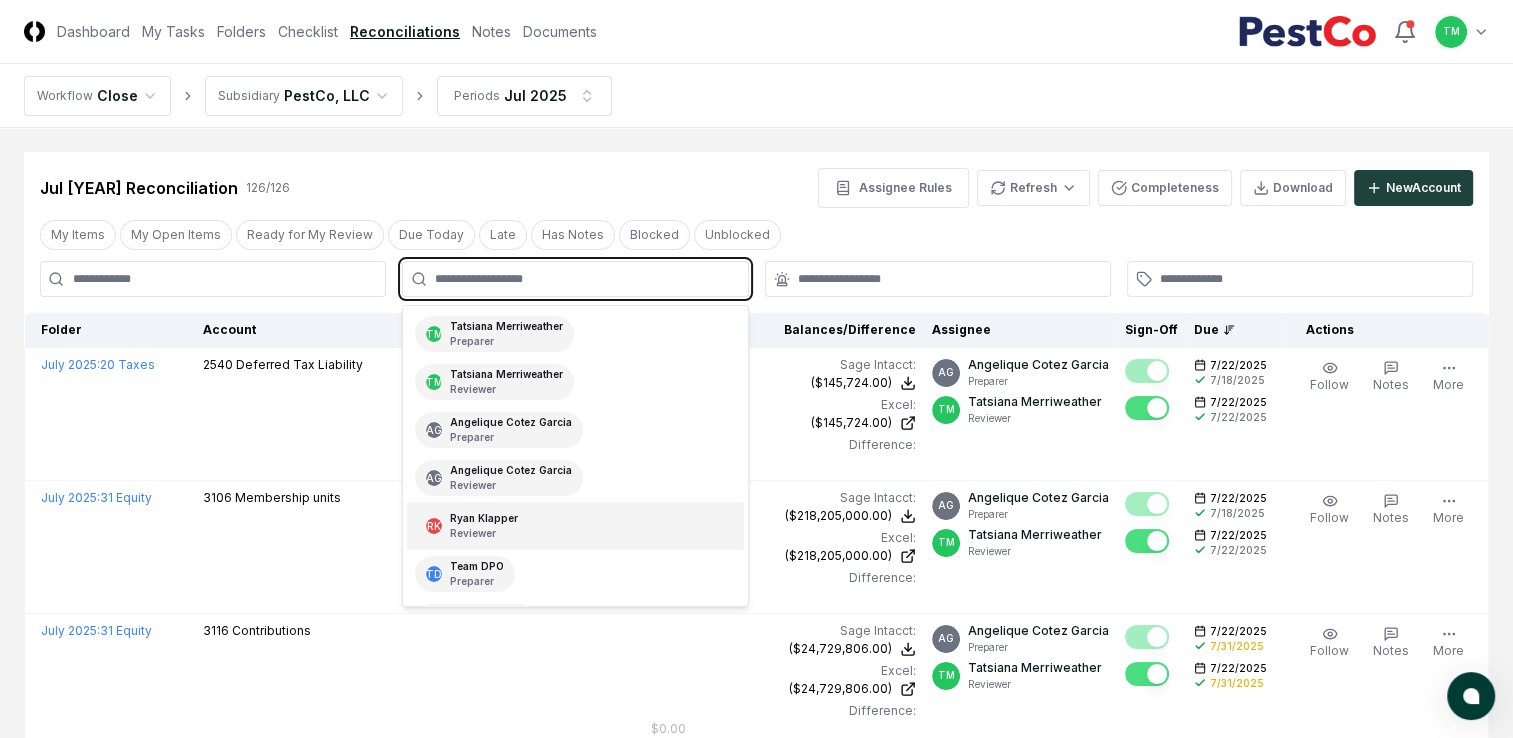 click on "Reviewer" at bounding box center [484, 533] 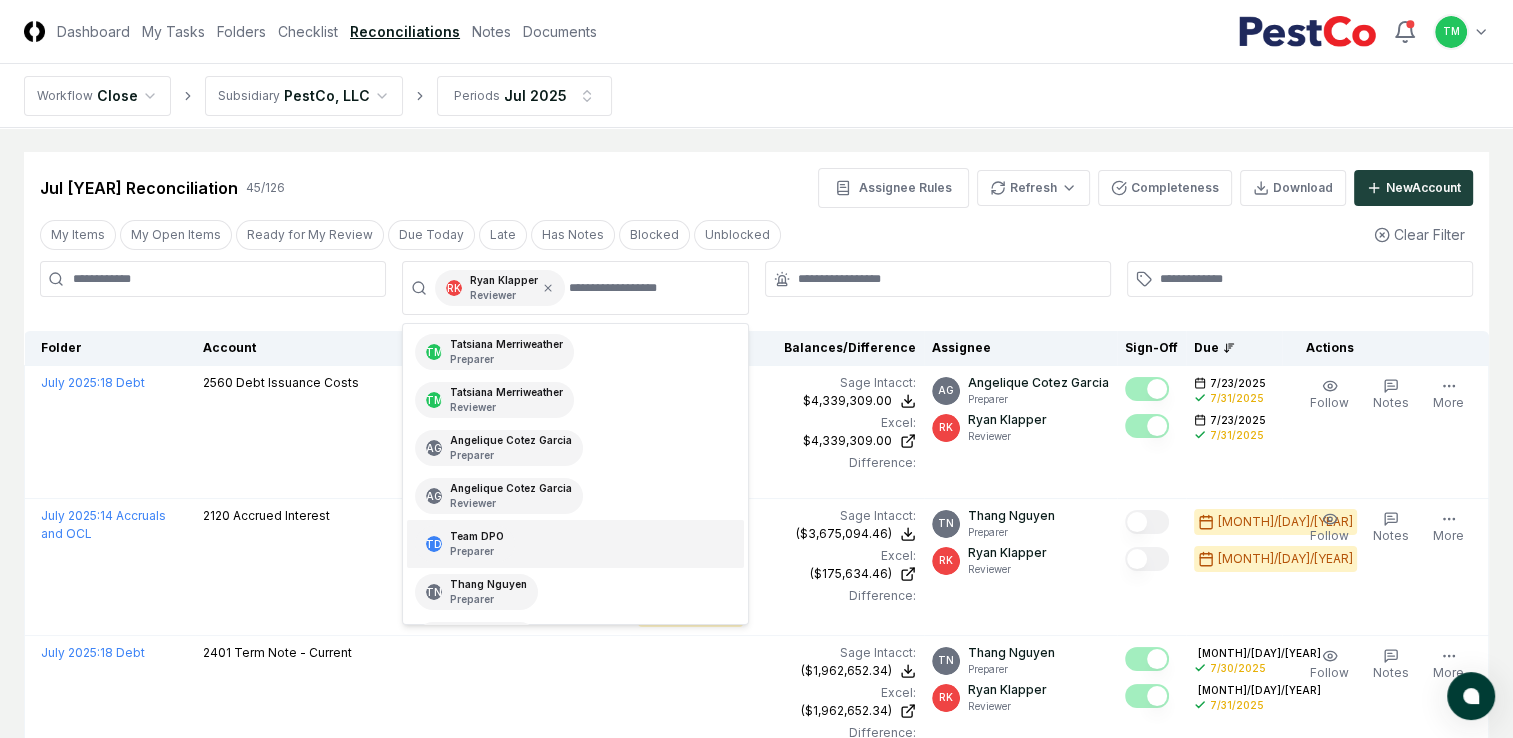 click on "CloseCore Dashboard My Tasks Folders Checklist Reconciliations Notes Documents Toggle navigation menu   TM Toggle user menu Workflow Close Subsidiary PestCo, LLC Periods Jul [YEAR] Cancel Reassign Jul [YEAR] Reconciliation 45 / 126 Assignee Rules Refresh Completeness Download New  Account My Items My Open Items Ready for My Review Due Today Late Has Notes Blocked Unblocked Clear Filter RK [FIRST] [LAST] Reviewer TM [FIRST] [LAST] Preparer TM [FIRST] [LAST] Reviewer AG [FIRST] [LAST] Preparer AG [FIRST] [LAST] Reviewer TD Team DPO Preparer TN [FIRST] [LAST] Preparer TN [FIRST] [LAST] Reviewer VS [FIRST] [LAST] Reviewer Folder Account Balances/Difference Per  Sage Intacct Per Excel Difference Assignee Sign-Off   Due Actions July [YEAR] :  18 Debt 2560   Debt Issuance Costs Sage Intacct : $4,339,309.00 Excel: $4,339,309.00 Difference: $0.00 $4,339,309.00 $4,339,309.00 $0.00 AG [FIRST] [LAST] Preparer RK [FIRST] [LAST] Reviewer [MONTH]/[DAY]/[YEAR] [MONTH]/[DAY]/[YEAR] [MONTH]/[DAY]/[YEAR] [MONTH]/[DAY]/[YEAR] Follow Notes More" at bounding box center (756, 3327) 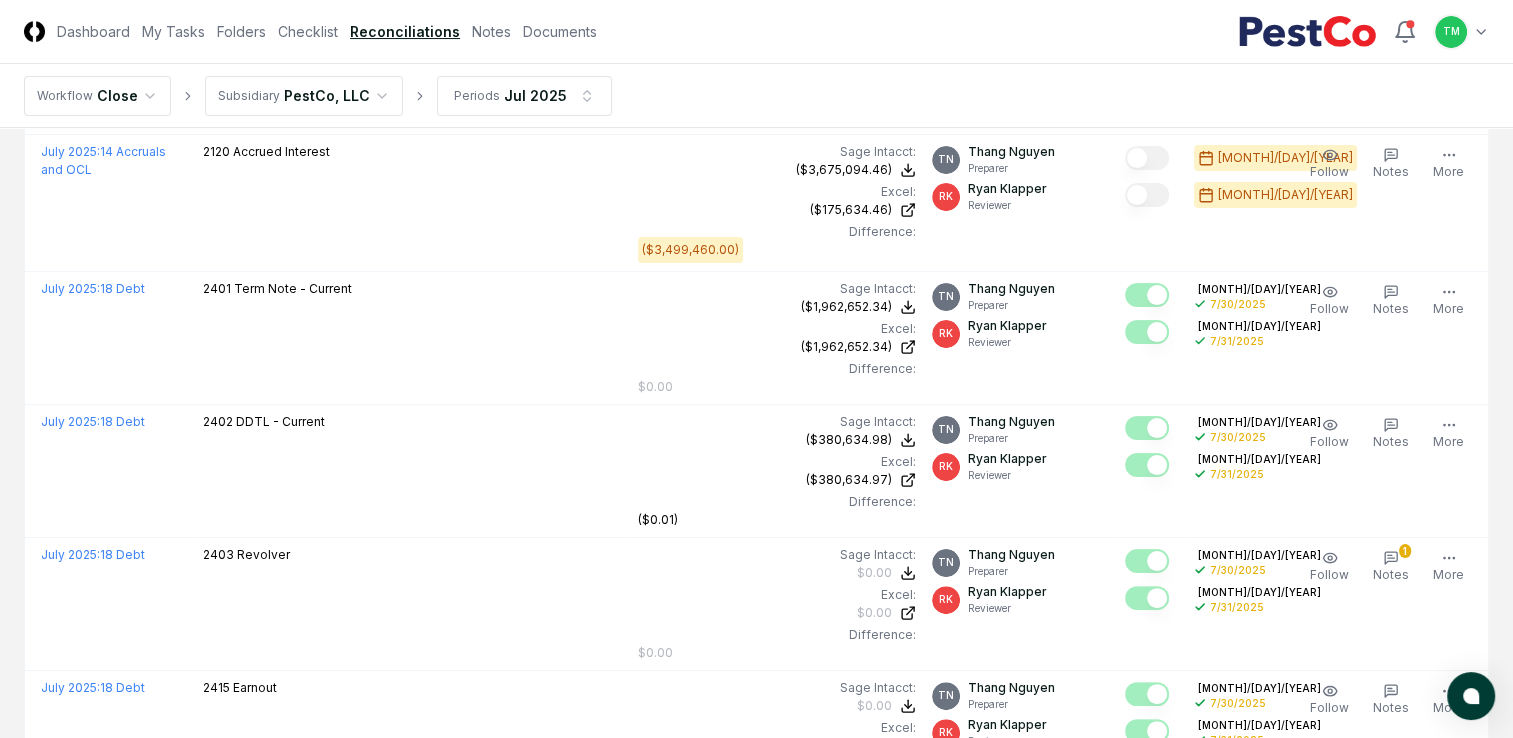 scroll, scrollTop: 400, scrollLeft: 0, axis: vertical 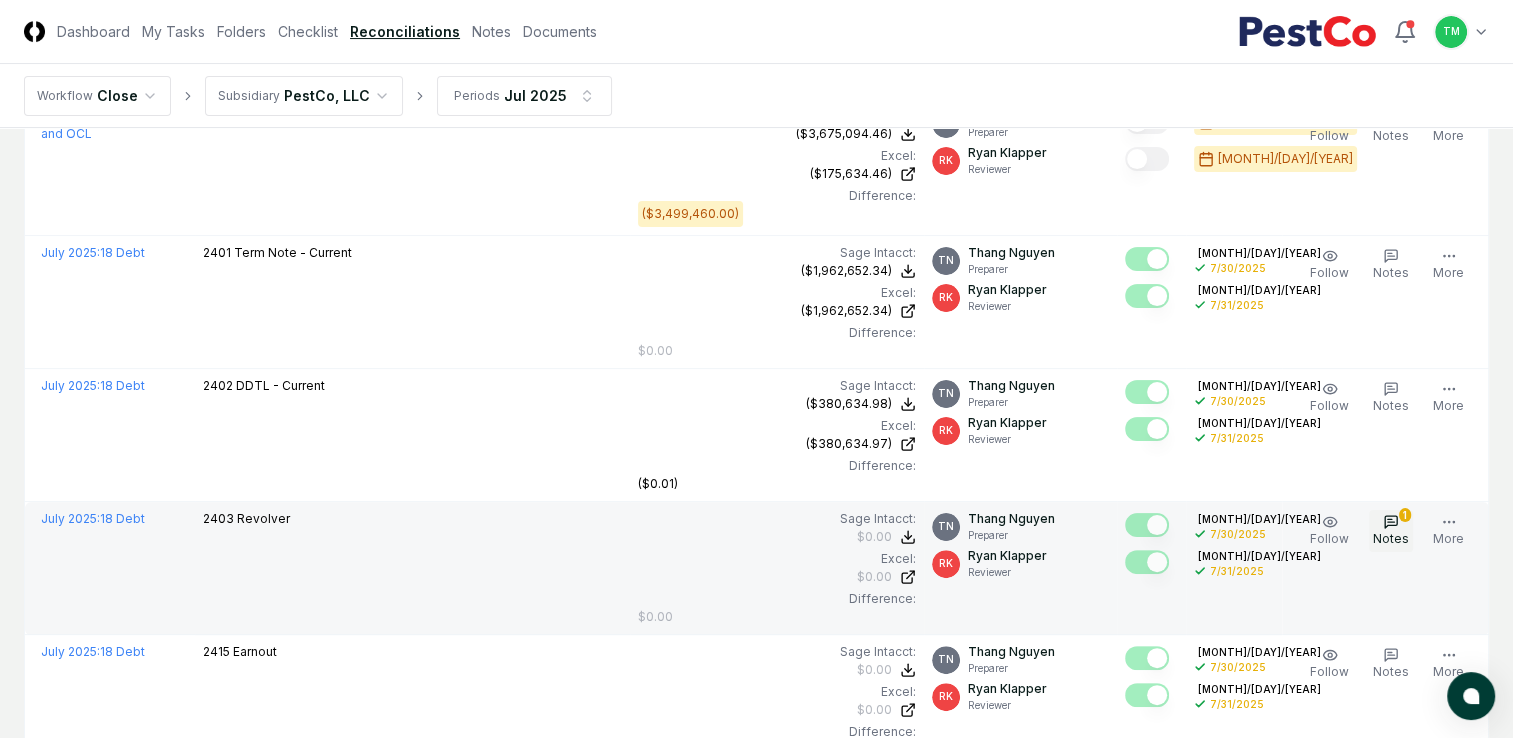 click 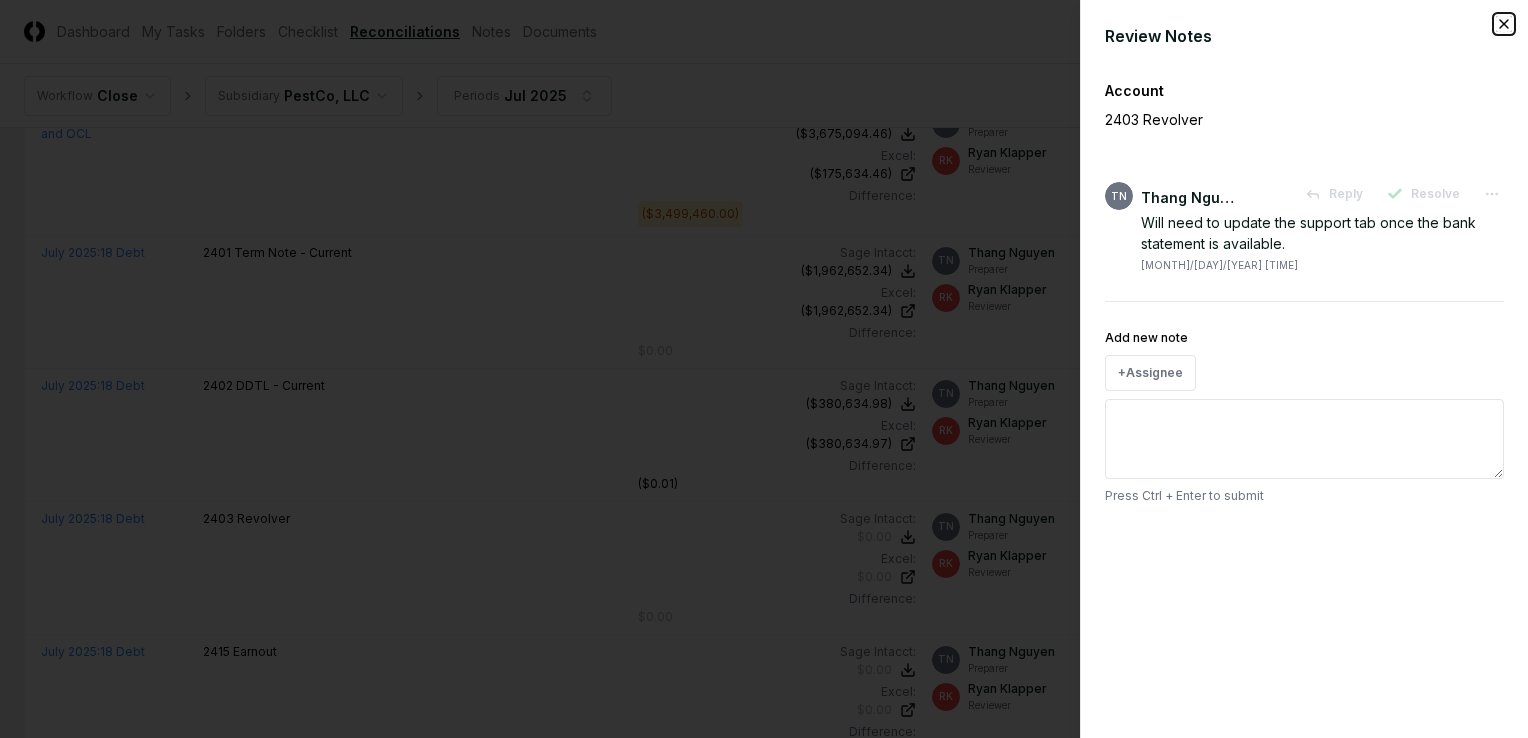 click 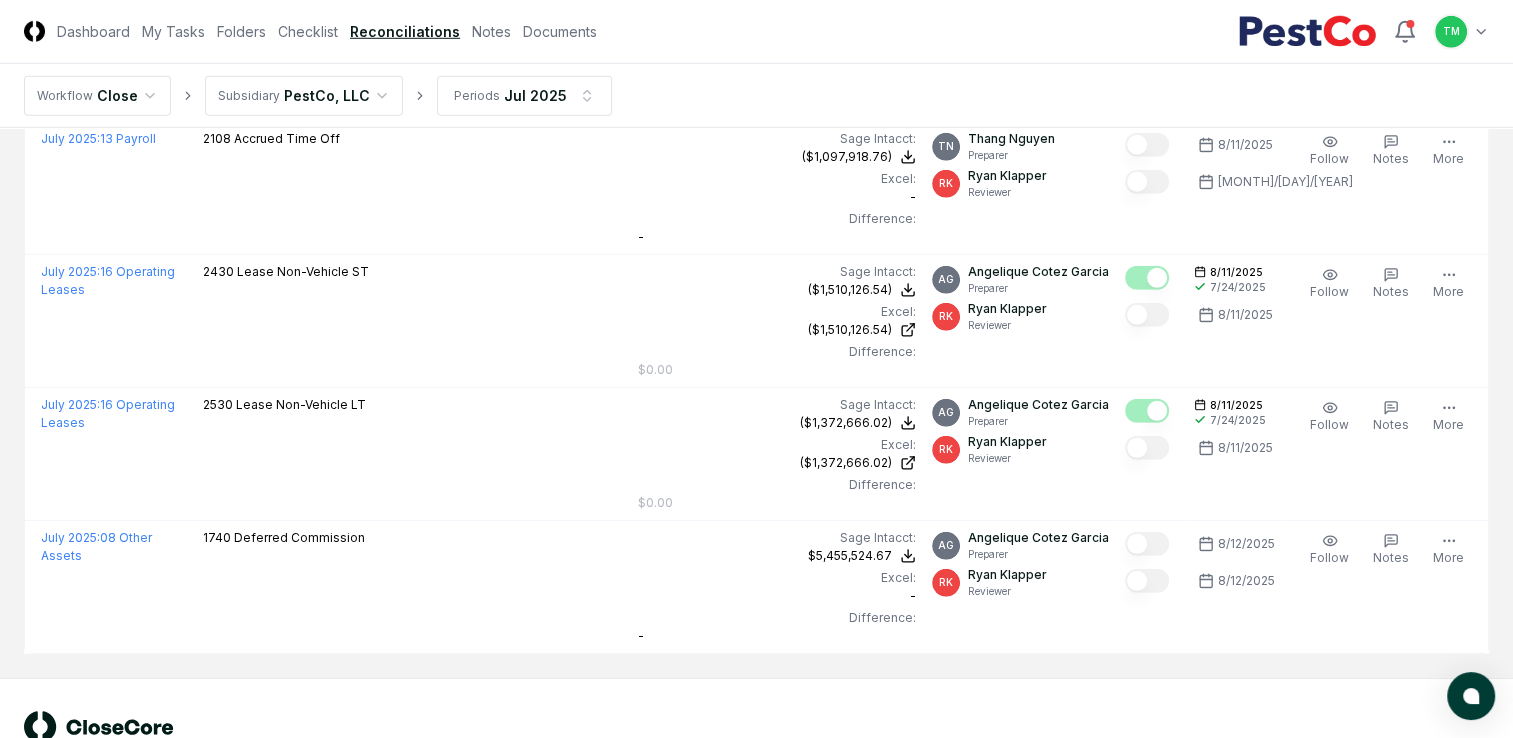 scroll, scrollTop: 5906, scrollLeft: 0, axis: vertical 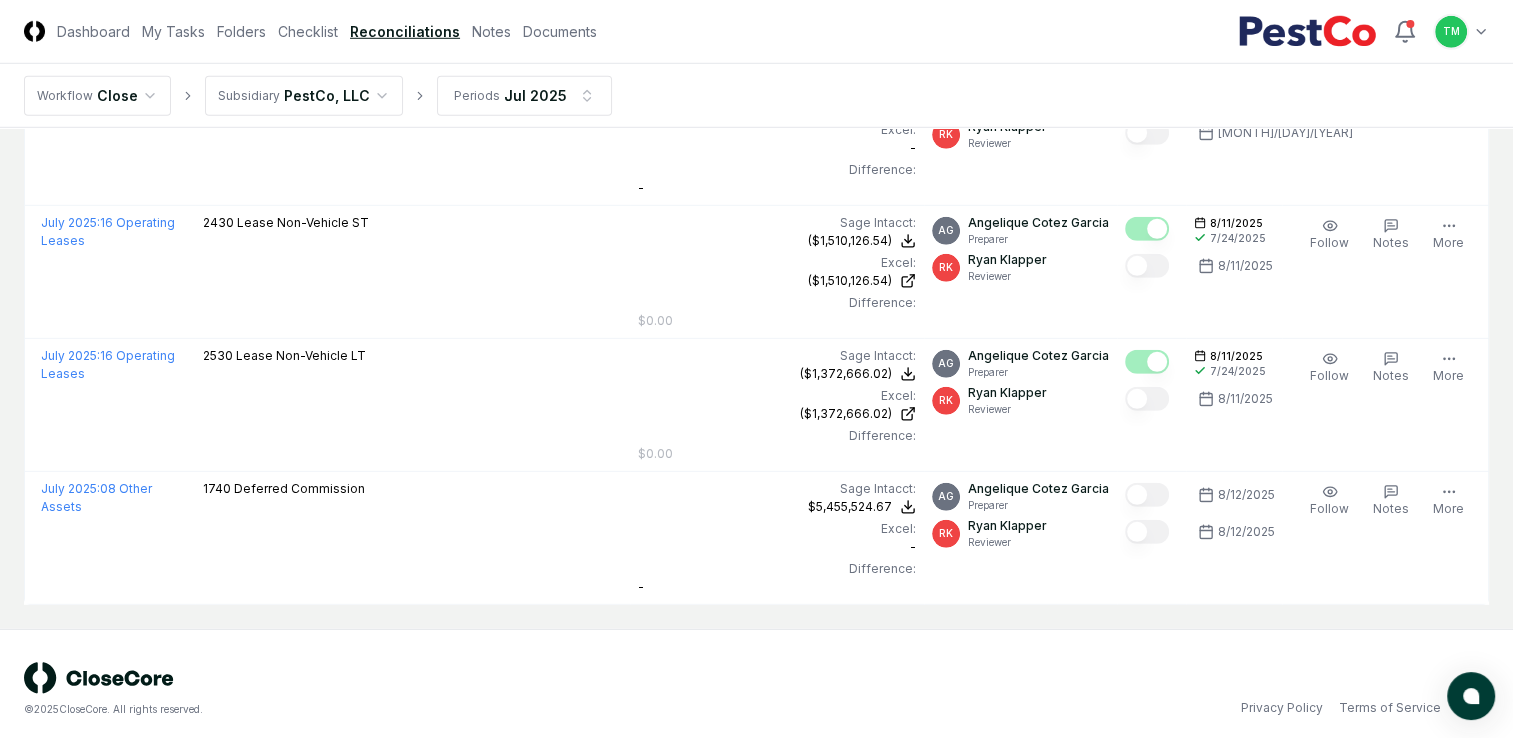 drag, startPoint x: 1397, startPoint y: 665, endPoint x: 1250, endPoint y: 722, distance: 157.6642 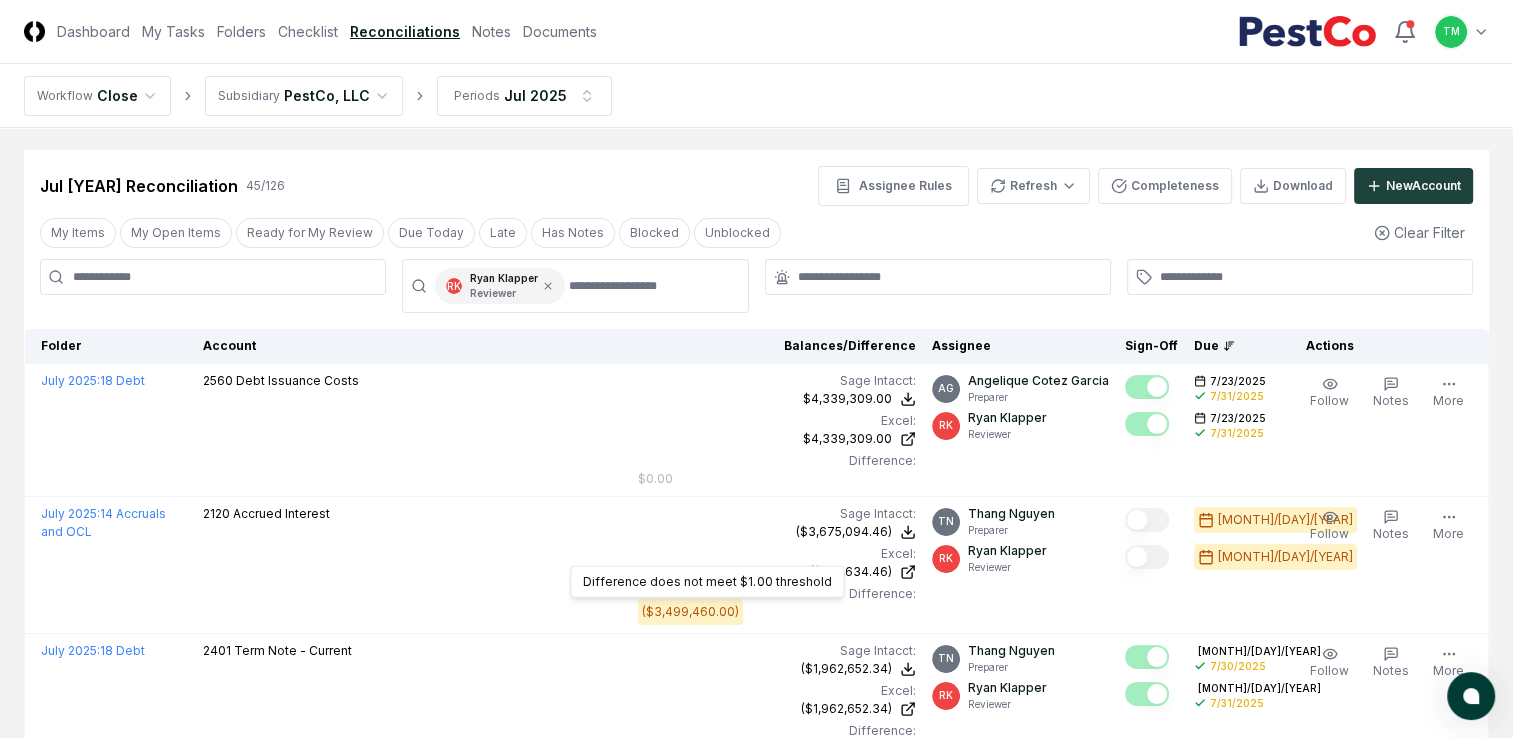 scroll, scrollTop: 0, scrollLeft: 0, axis: both 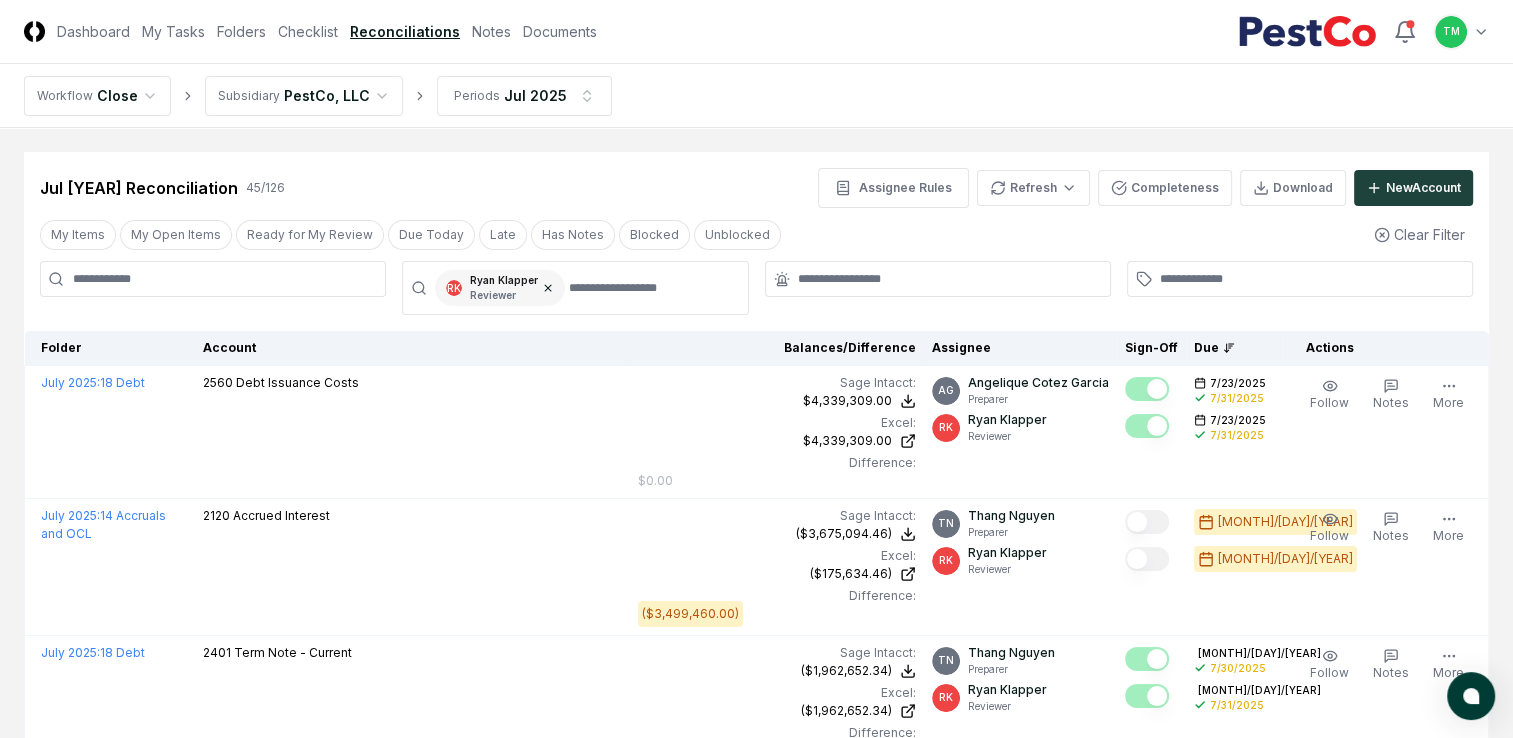 drag, startPoint x: 545, startPoint y: 292, endPoint x: 568, endPoint y: 299, distance: 24.04163 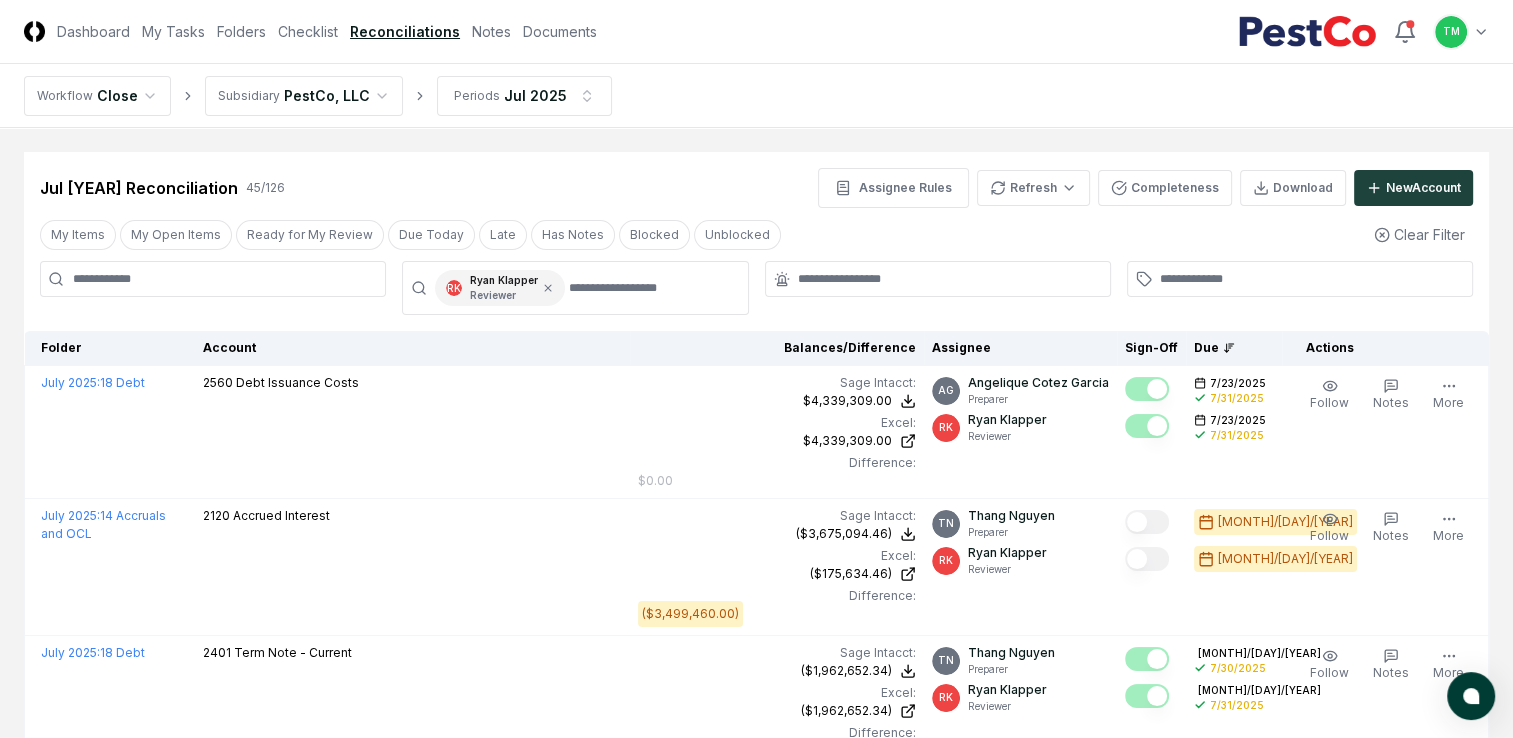 click 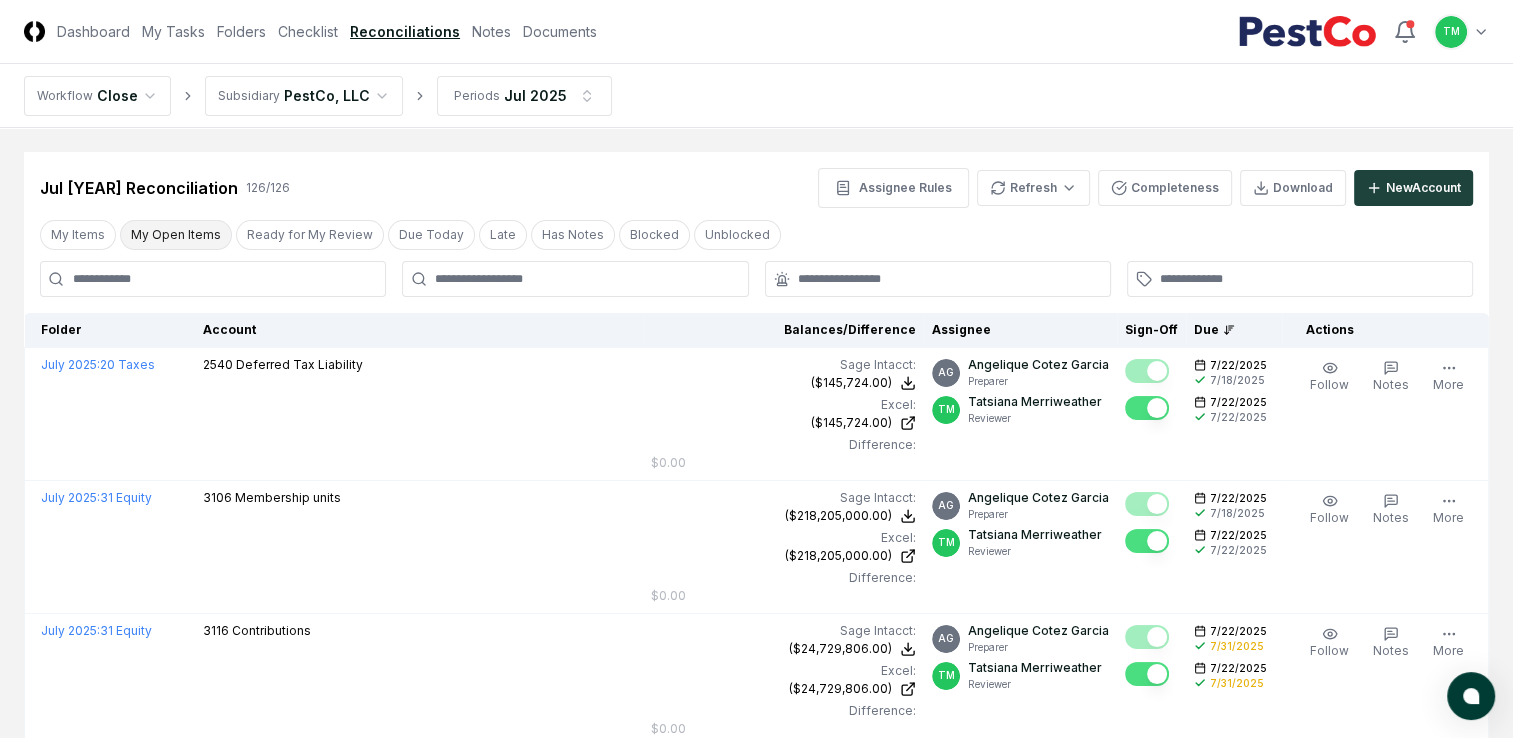 click on "My Open Items" at bounding box center [176, 235] 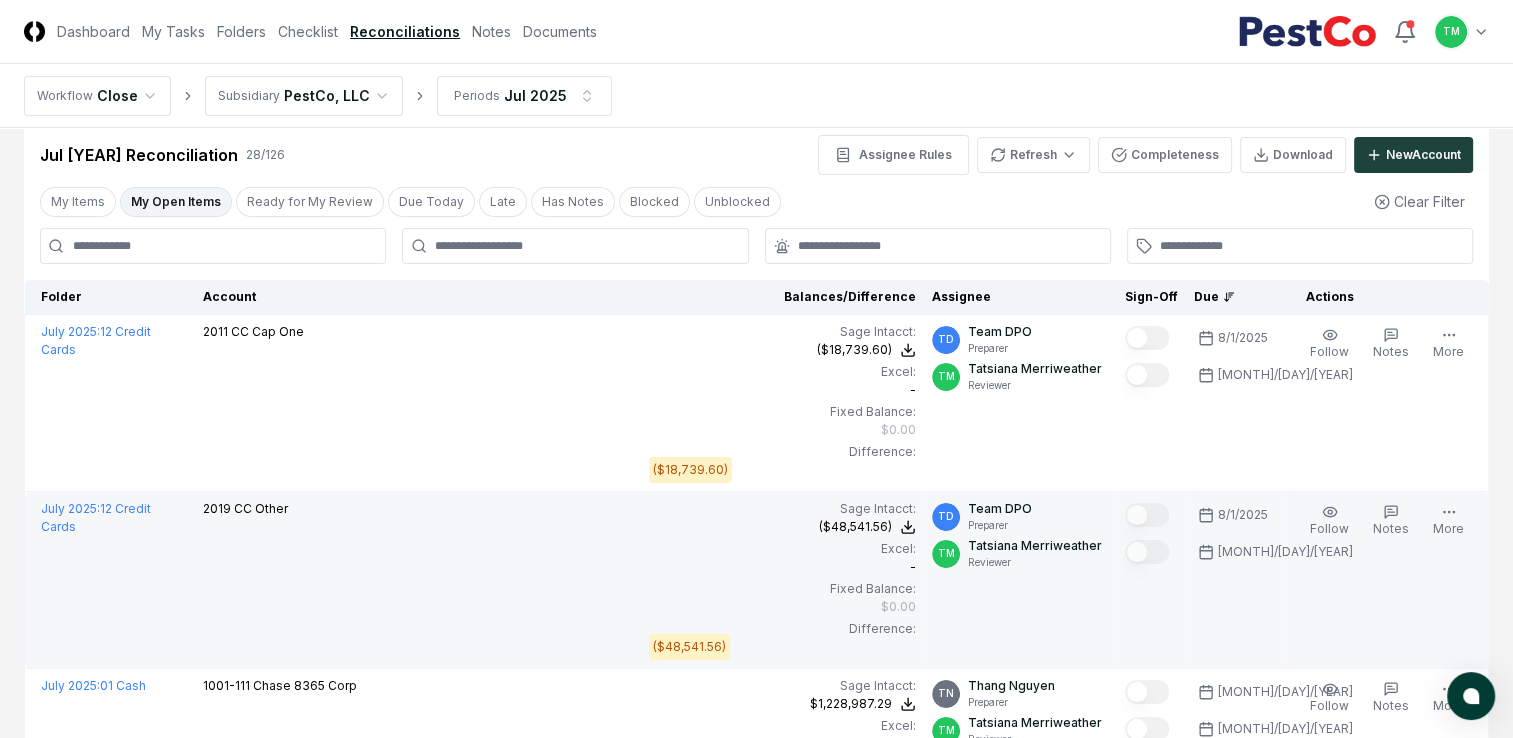 scroll, scrollTop: 0, scrollLeft: 0, axis: both 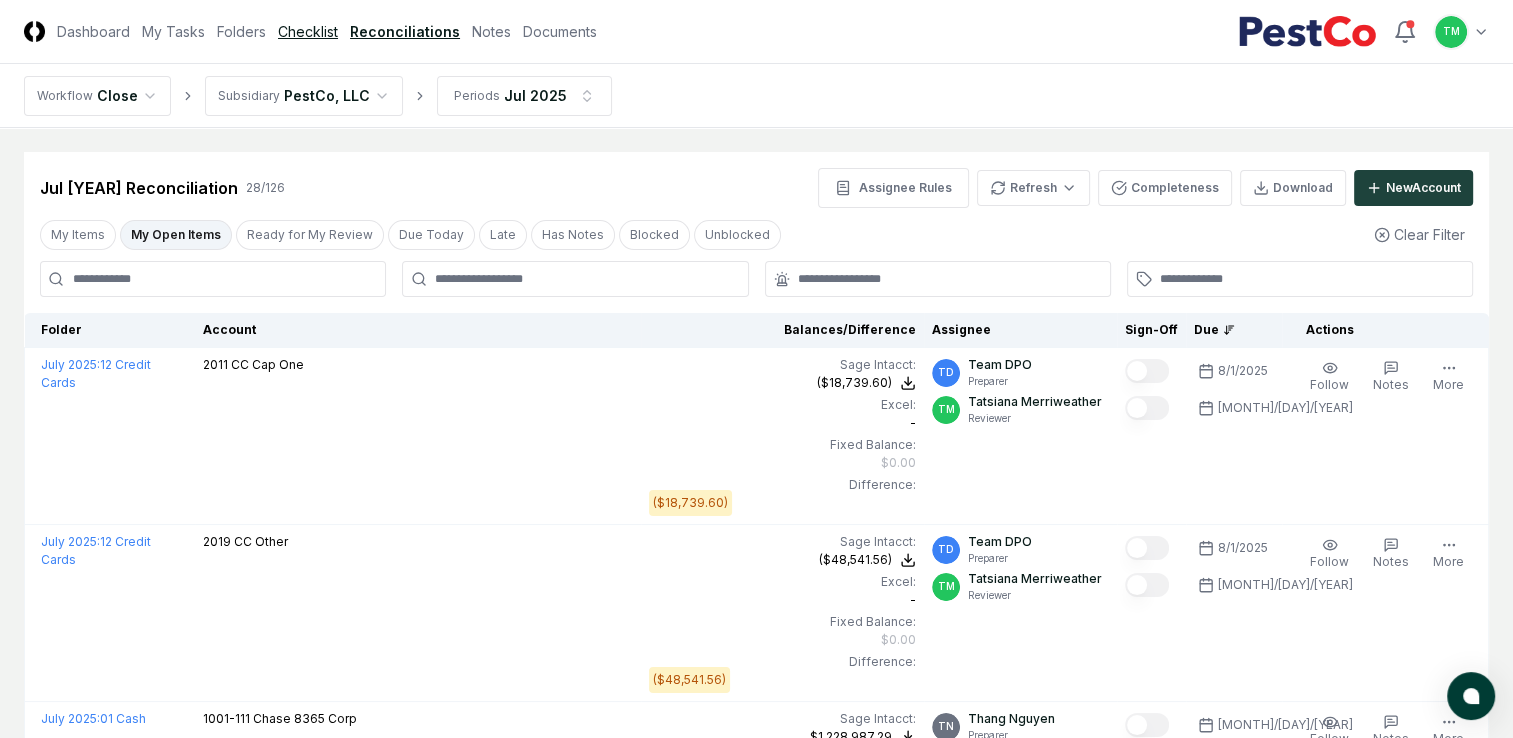 click on "Checklist" at bounding box center (308, 31) 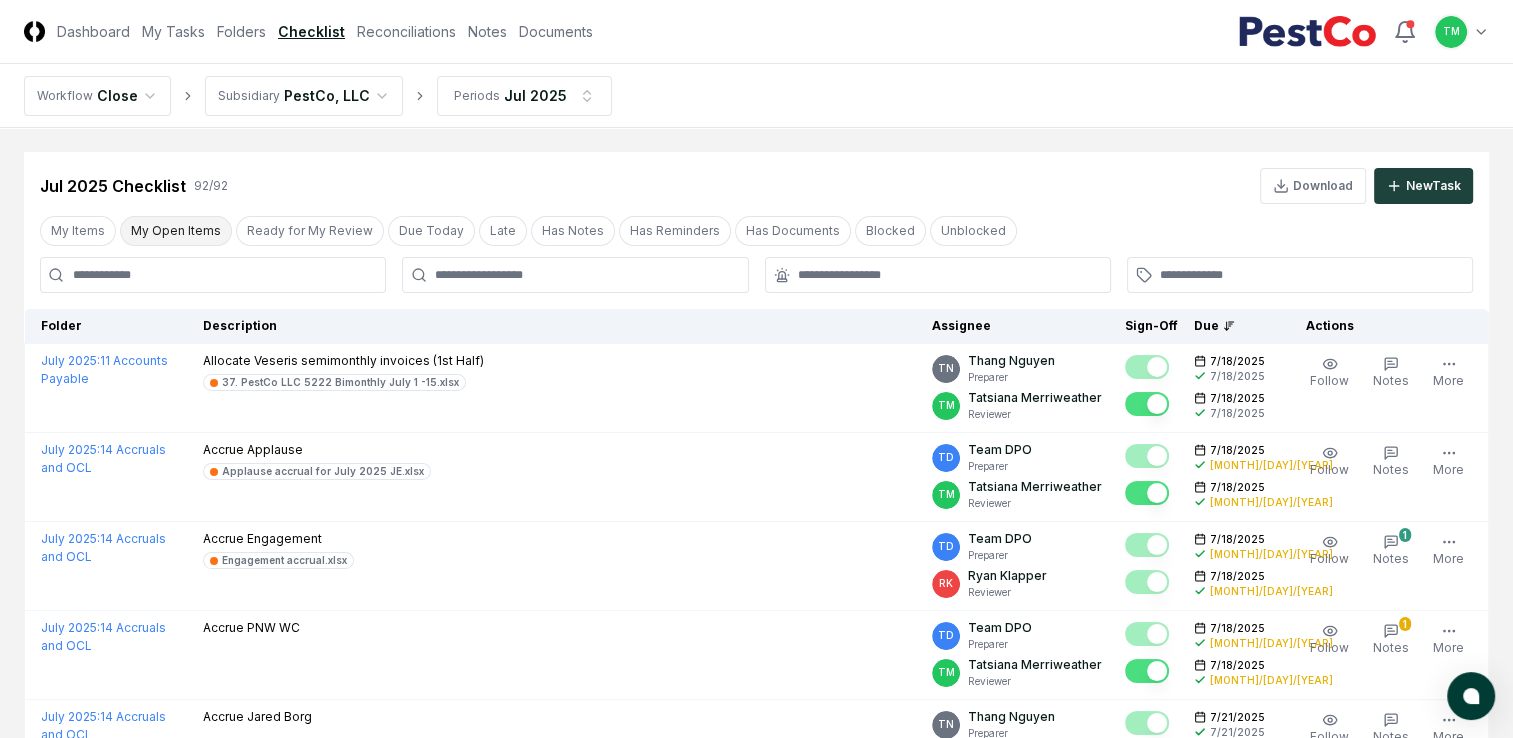 click on "My Open Items" at bounding box center [176, 231] 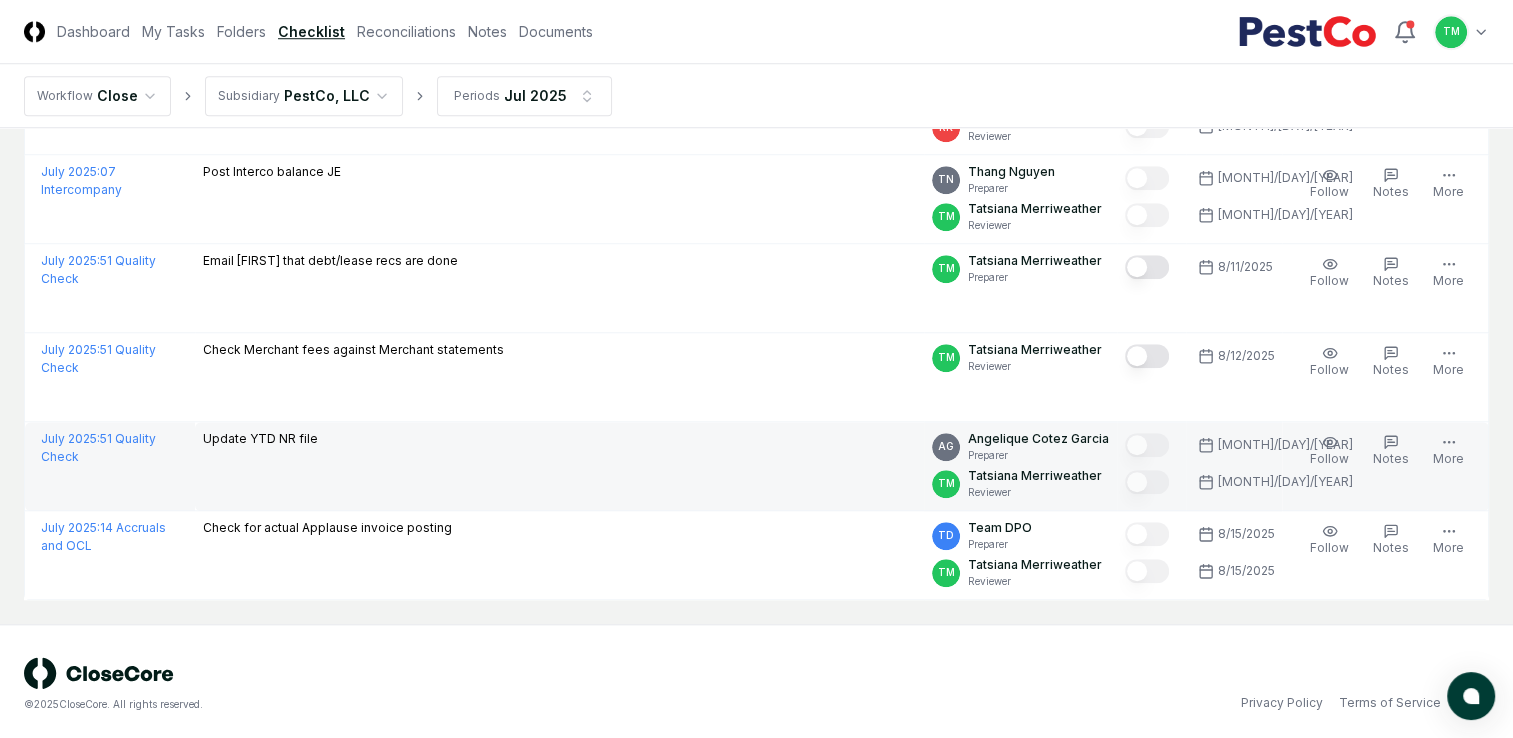 scroll, scrollTop: 1703, scrollLeft: 0, axis: vertical 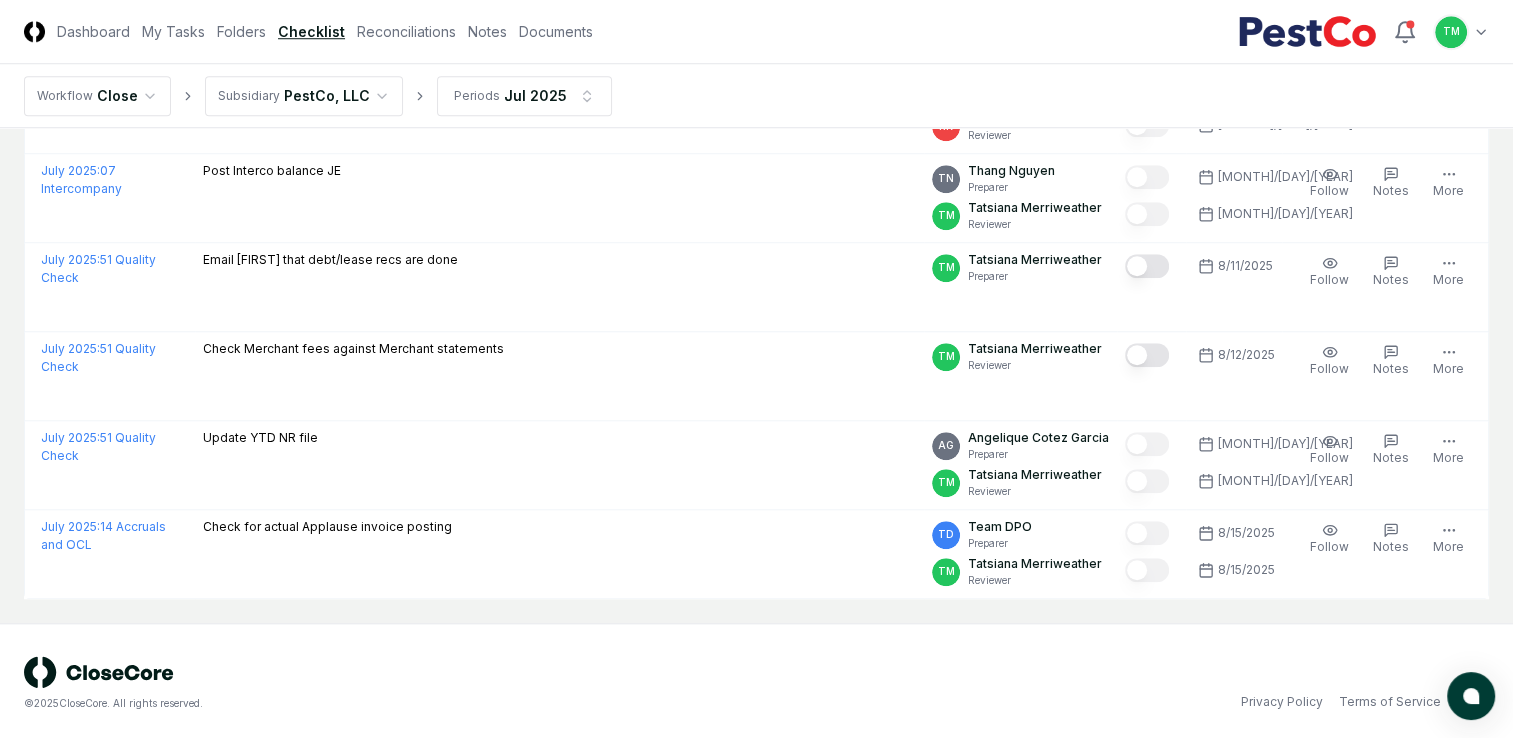 click on "CloseCore Dashboard My Tasks Folders Checklist Reconciliations Notes Documents Toggle navigation menu   TM Toggle user menu Workflow Close Subsidiary PestCo, LLC Periods Jul [YEAR] Cancel Reassign Jul [YEAR] Checklist 22 / 92 Download New  Task My Items My Open Items Ready for My Review Due Today Late Has Notes Has Reminders Has Documents Blocked Unblocked Clear Filter Folder Description Assignee Sign-Off   Due Actions July [YEAR] :  01 Cash Download Chase bank statements TD Team DPO Preparer TM [FIRST] [LAST] Reviewer [MONTH]/[DAY]/[YEAR] [MONTH]/[DAY]/[YEAR] Follow Notes Upload Reminder Duplicate Edit Task More July [YEAR] :  01 Cash Record Divvy Reimbursements TD Team DPO Preparer TM [FIRST] [LAST] Reviewer [MONTH]/[DAY]/[YEAR] [MONTH]/[DAY]/[YEAR] Order Follow Notes Upload Reminder Duplicate Edit Task More July [YEAR] :  01 Cash Record JP Morgan Interest TD Team DPO Preparer TM [FIRST] [LAST] Reviewer [MONTH]/[DAY]/[YEAR] [MONTH]/[DAY]/[YEAR] Order Follow Notes Upload Reminder Duplicate Edit Task More July [YEAR] :  45 NR Expenses AG [FIRST] [LAST] TM :" at bounding box center [756, -480] 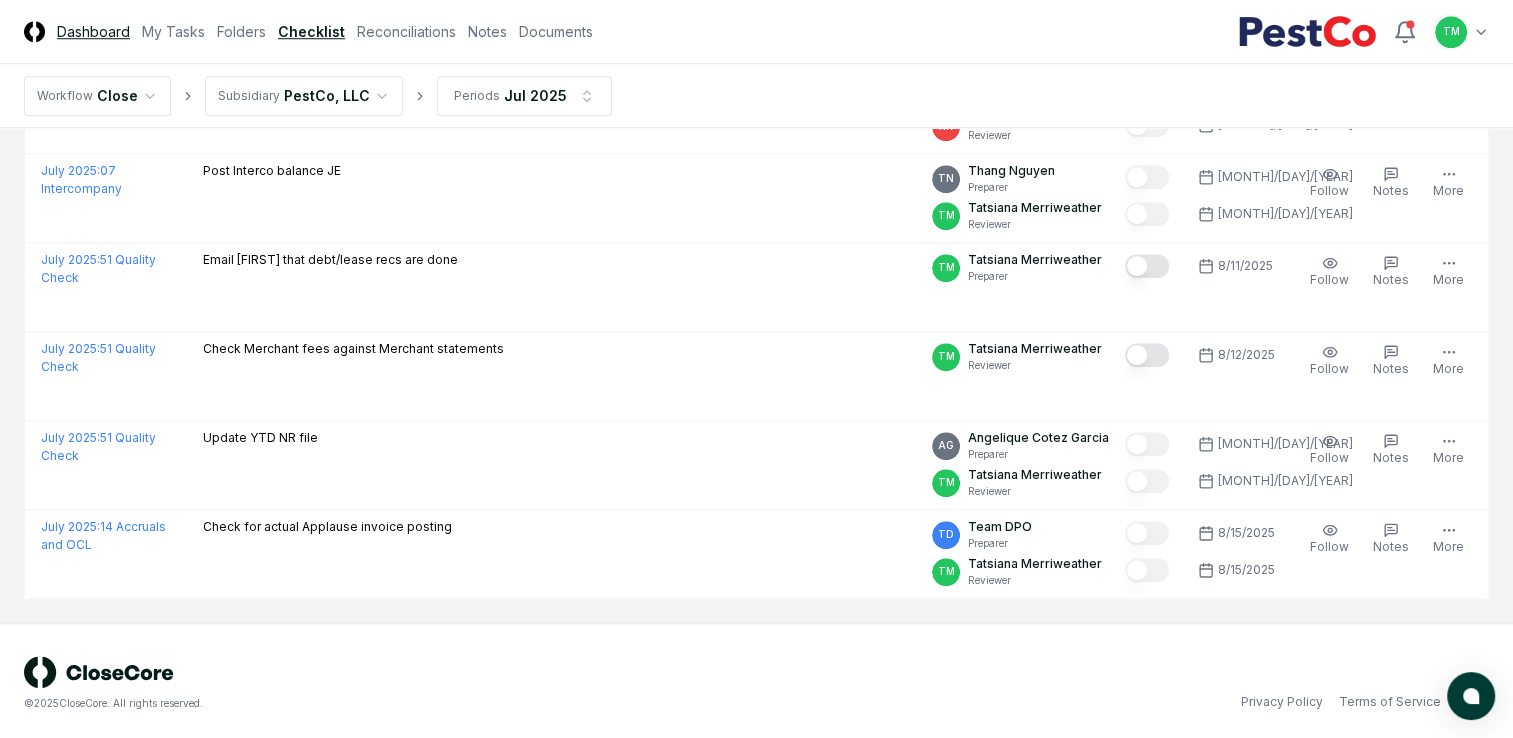 click on "Dashboard" at bounding box center (93, 31) 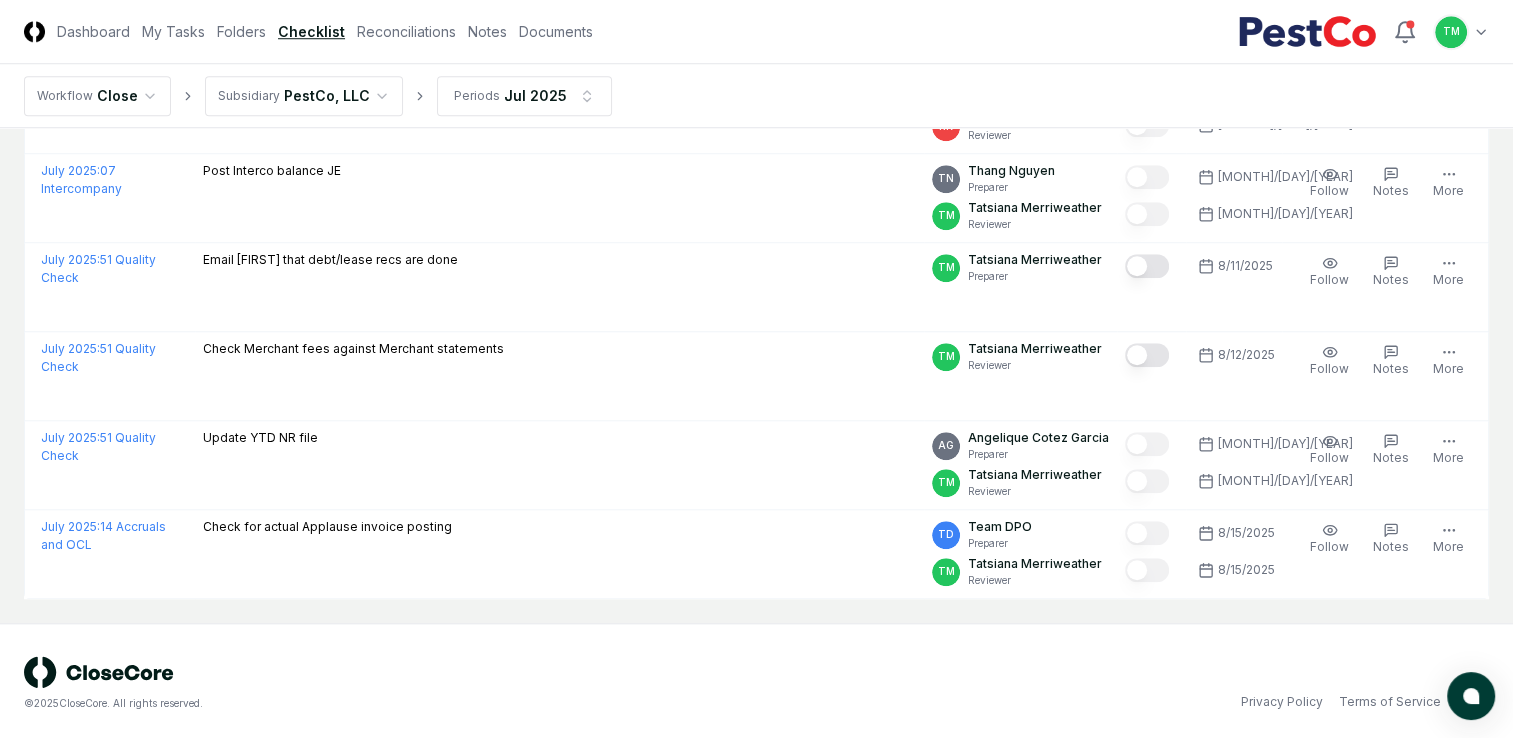 scroll, scrollTop: 0, scrollLeft: 0, axis: both 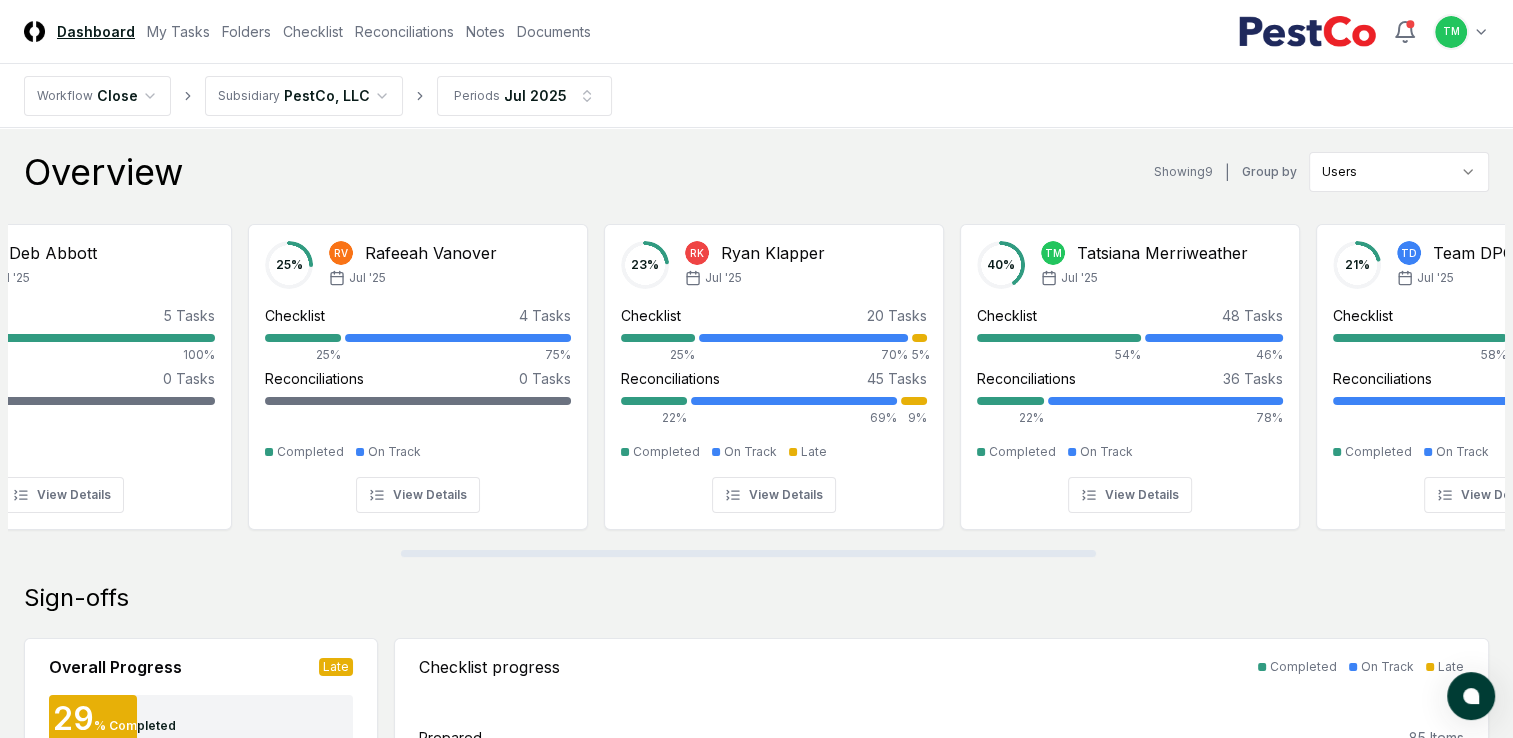 drag, startPoint x: 390, startPoint y: 555, endPoint x: 782, endPoint y: 554, distance: 392.00128 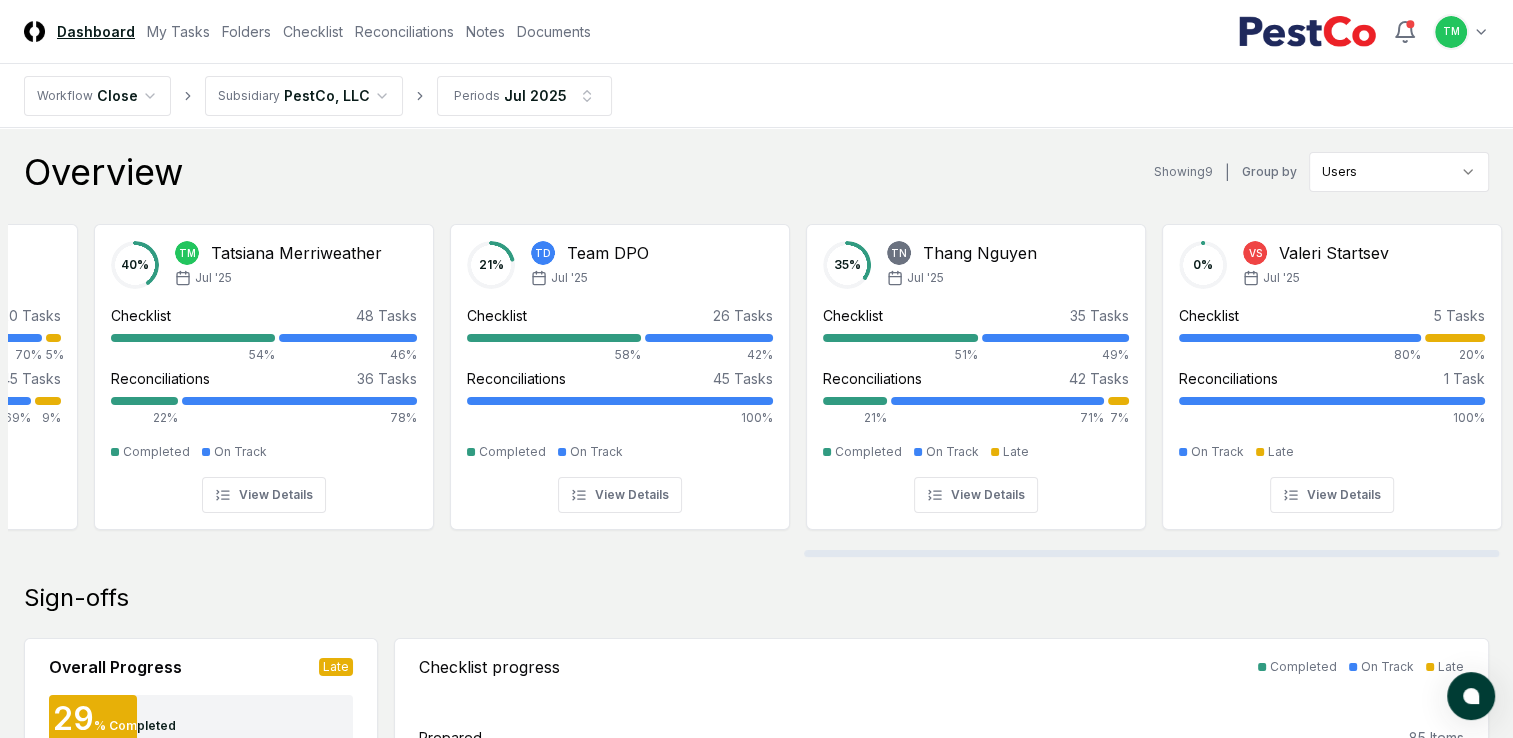 scroll, scrollTop: 0, scrollLeft: 1723, axis: horizontal 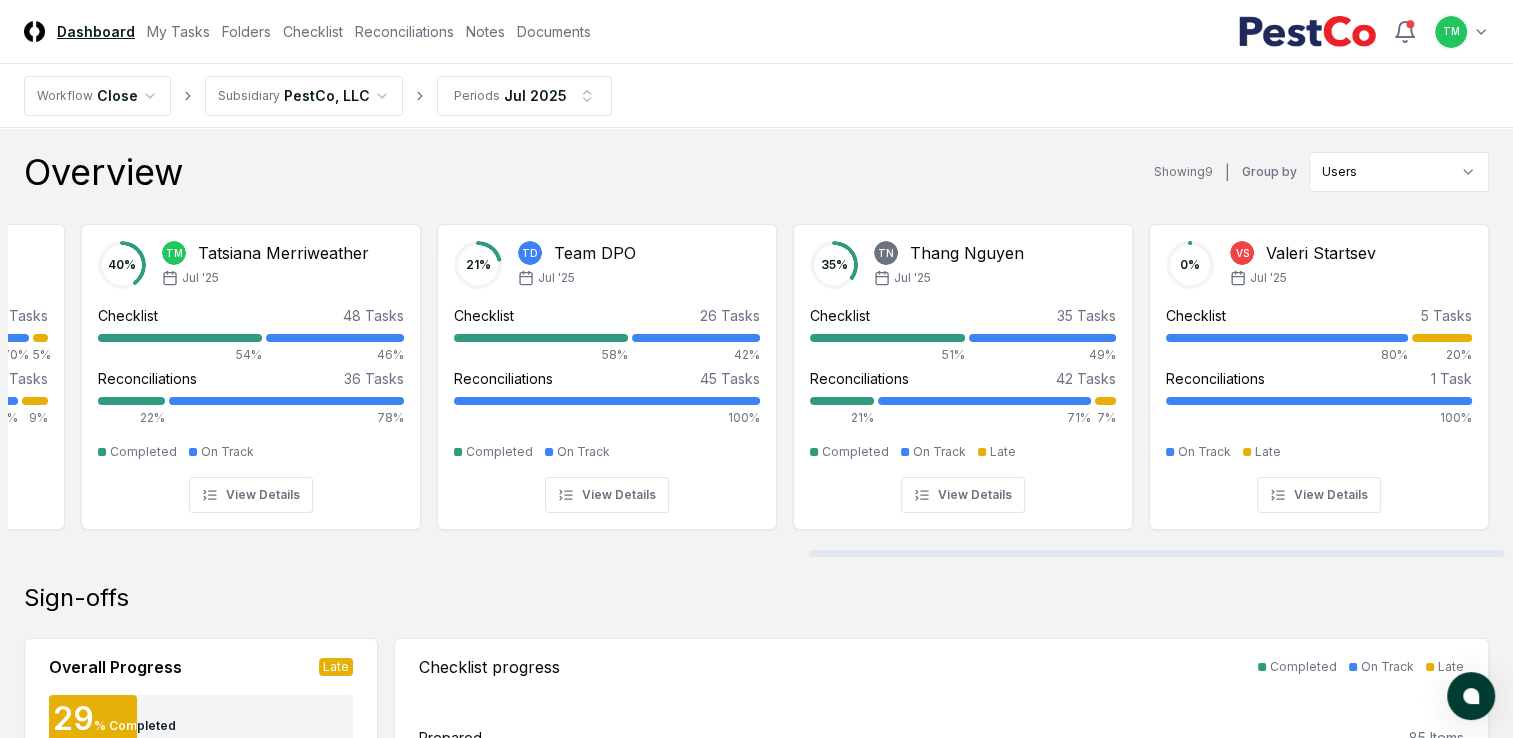 drag, startPoint x: 481, startPoint y: 550, endPoint x: 900, endPoint y: 532, distance: 419.38644 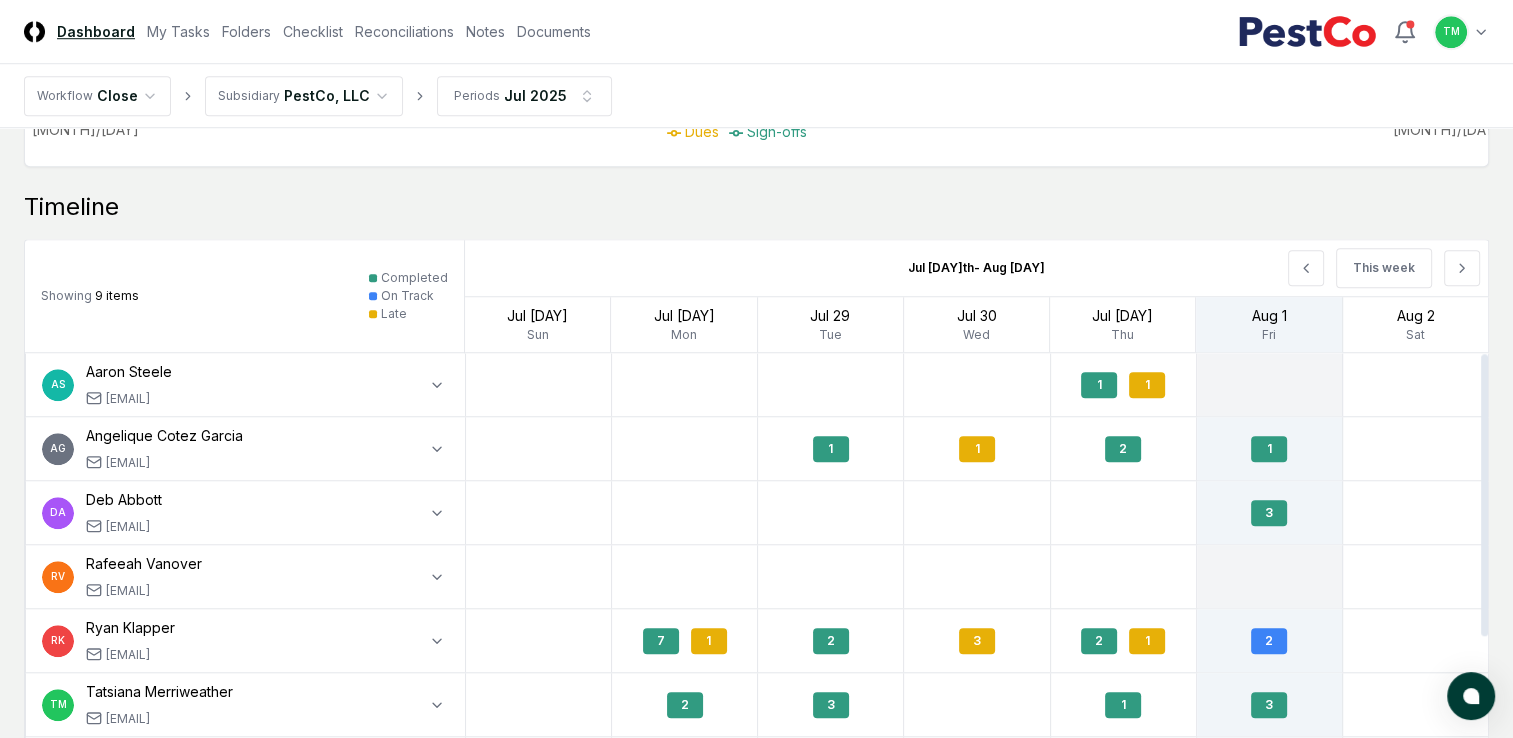 scroll, scrollTop: 1600, scrollLeft: 0, axis: vertical 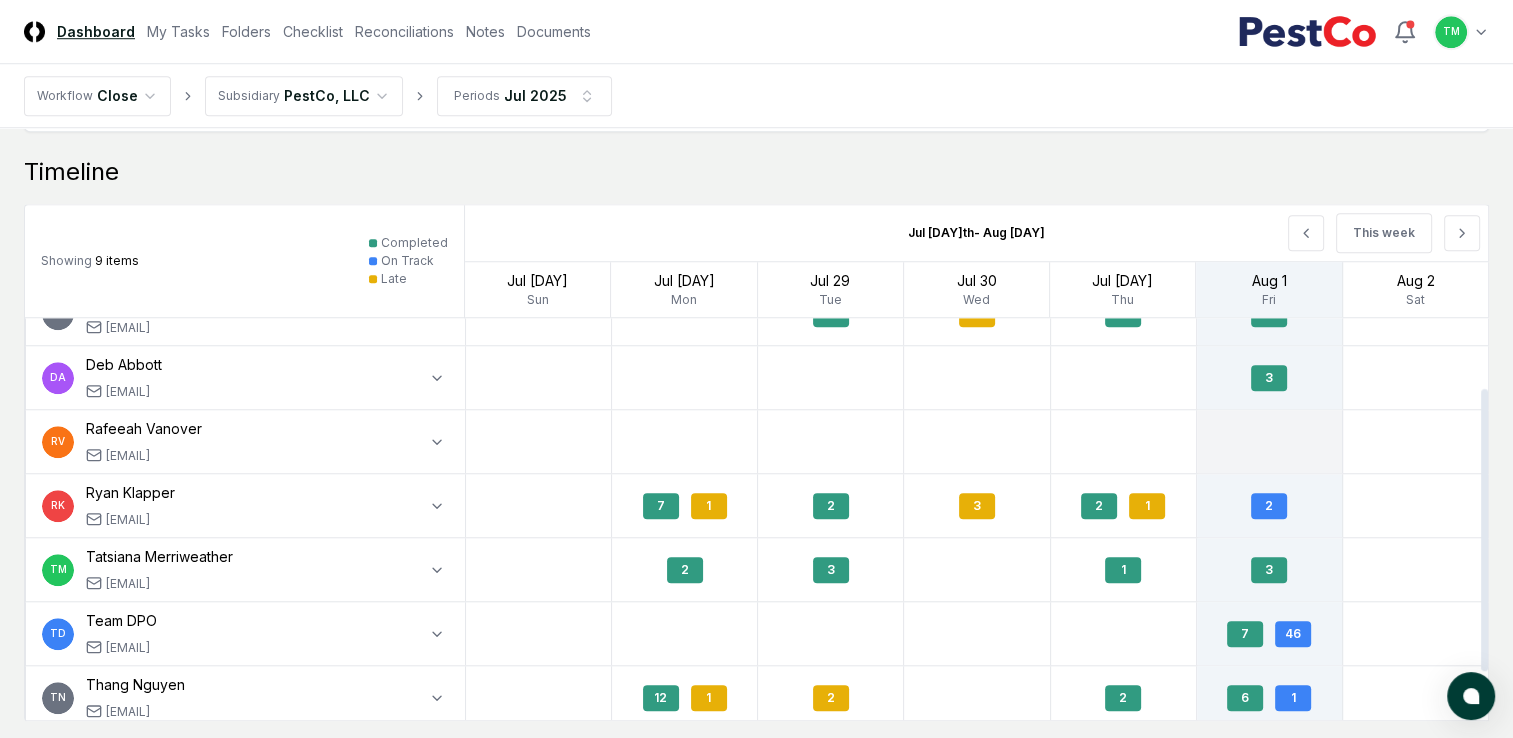 click on "CloseCore Dashboard My Tasks Folders Checklist Reconciliations Notes Documents Toggle navigation menu   TM Toggle user menu Workflow Close Subsidiary PestCo, LLC Periods Jul [YEAR] Overview Showing  9 | Group by Users 14 % AS [FIRST] [LAST] Jul '25 Checklist 7   Tasks 14% 71% 14% Reconciliations 0   Tasks - Completed On Track Late View Details 23 % AG [FIRST] [LAST] Jul '25 Checklist 18   Tasks 61% 39% Reconciliations 83   Tasks 16% 83% 1% Completed On Track Late View Details 100 % DA [FIRST] [LAST] Jul '25 Checklist 5   Tasks 100% Reconciliations 0   Tasks - Completed View Details 25 % RV [FIRST] [LAST] Jul '25 Checklist 4   Tasks 25% 75% Reconciliations 0   Tasks - Completed On Track View Details 23 % RK [FIRST] [LAST] Jul '25 Checklist 20   Tasks 25% 70% 5% Reconciliations 45   Tasks 22% 69% 9% Completed On Track Late View Details 40 % TM [FIRST] [LAST] Jul '25 Checklist 48   Tasks 54% 46% Reconciliations 36   Tasks 22% 78% Completed On Track View Details 21 % TD Team DPO Jul '25 Checklist 26   Tasks" at bounding box center (756, -368) 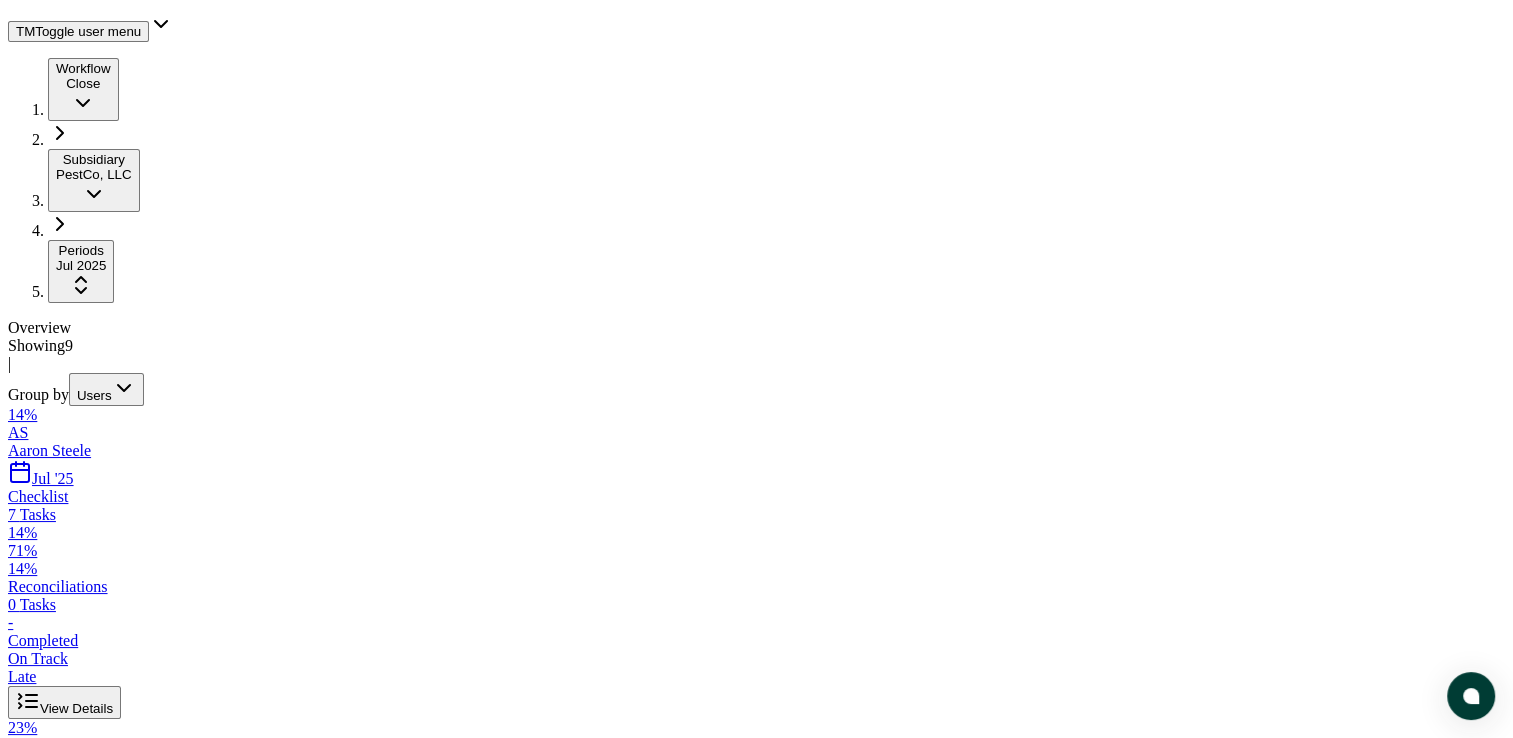 scroll, scrollTop: 0, scrollLeft: 0, axis: both 